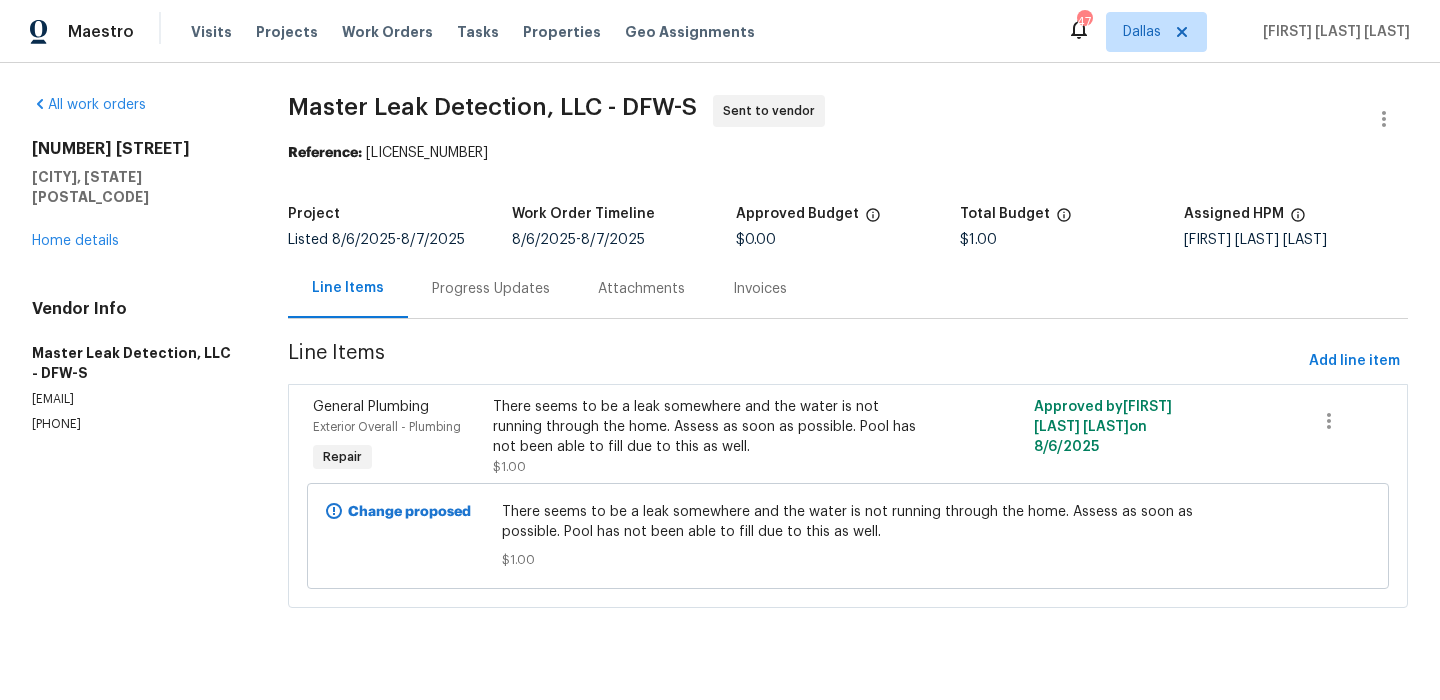 scroll, scrollTop: 0, scrollLeft: 0, axis: both 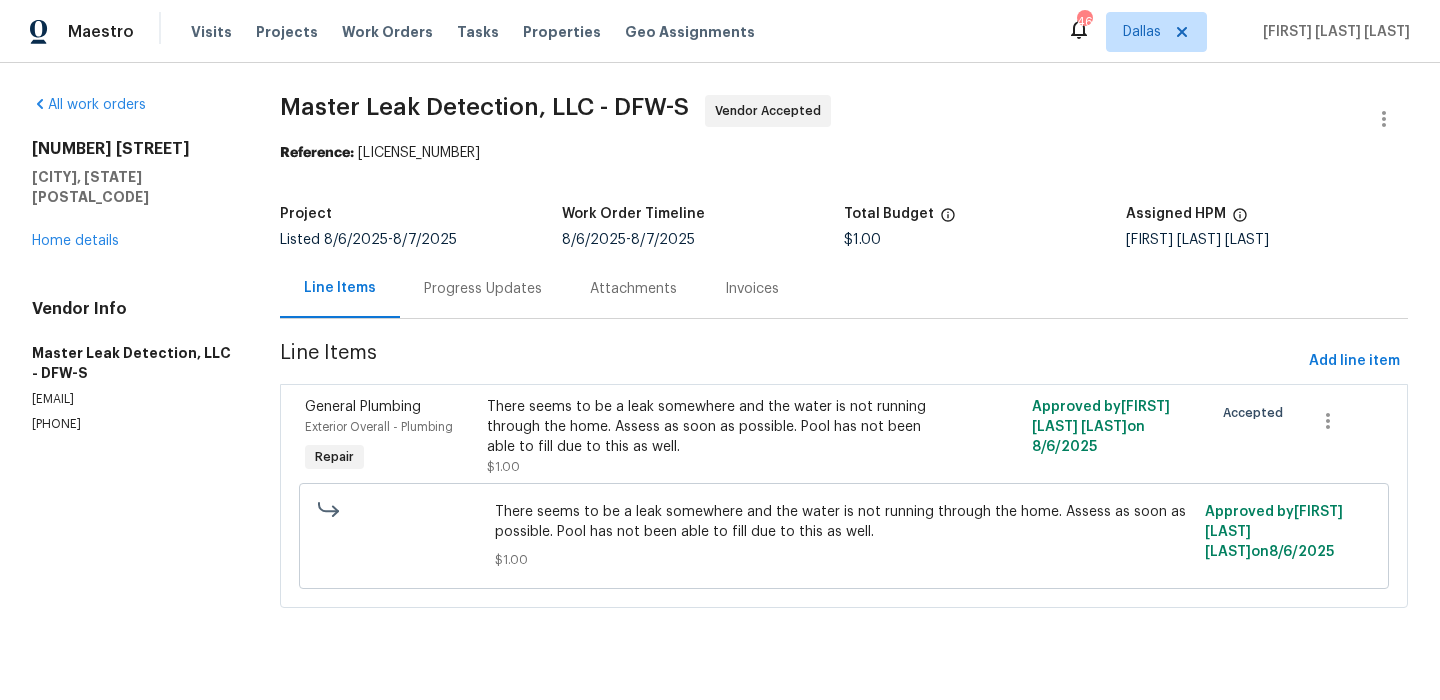 click on "There seems to be a leak somewhere and the water is not running through the home. Assess as soon as possible. Pool has not been able to fill due to this as well." at bounding box center (708, 427) 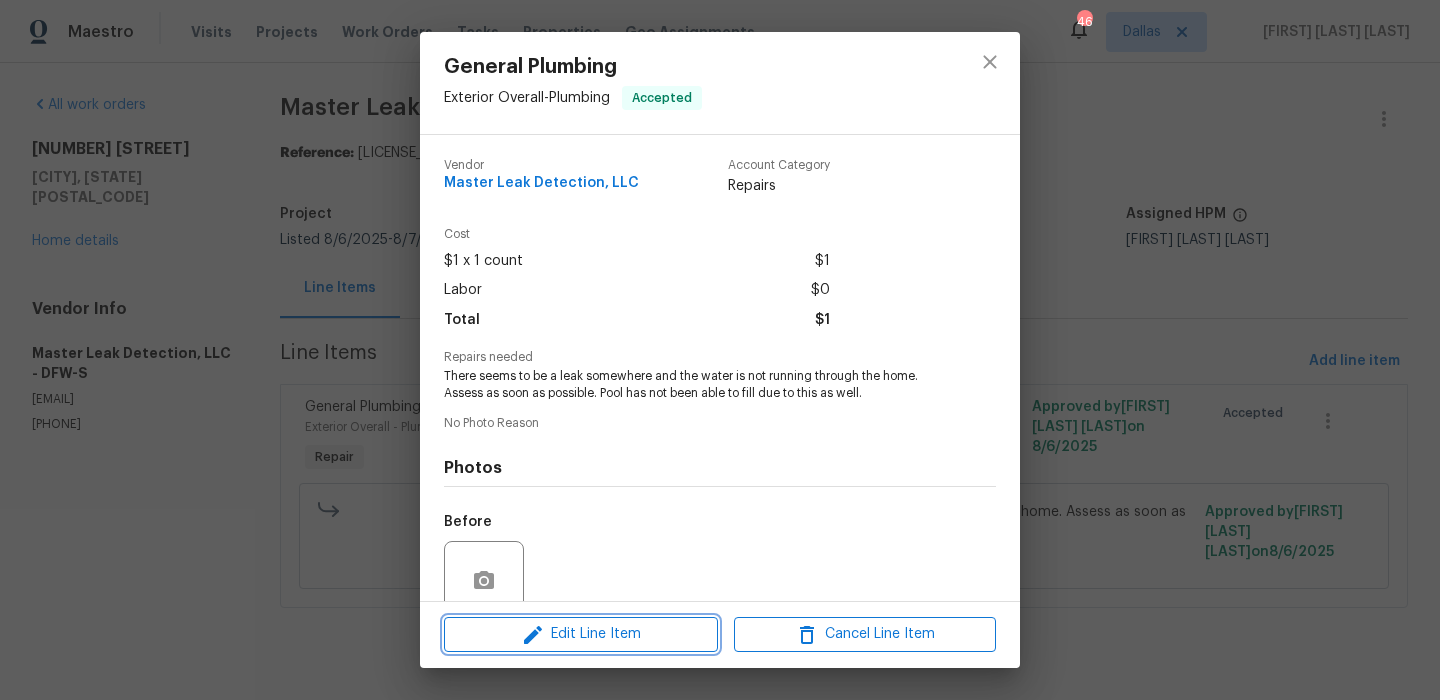 click on "Edit Line Item" at bounding box center (581, 634) 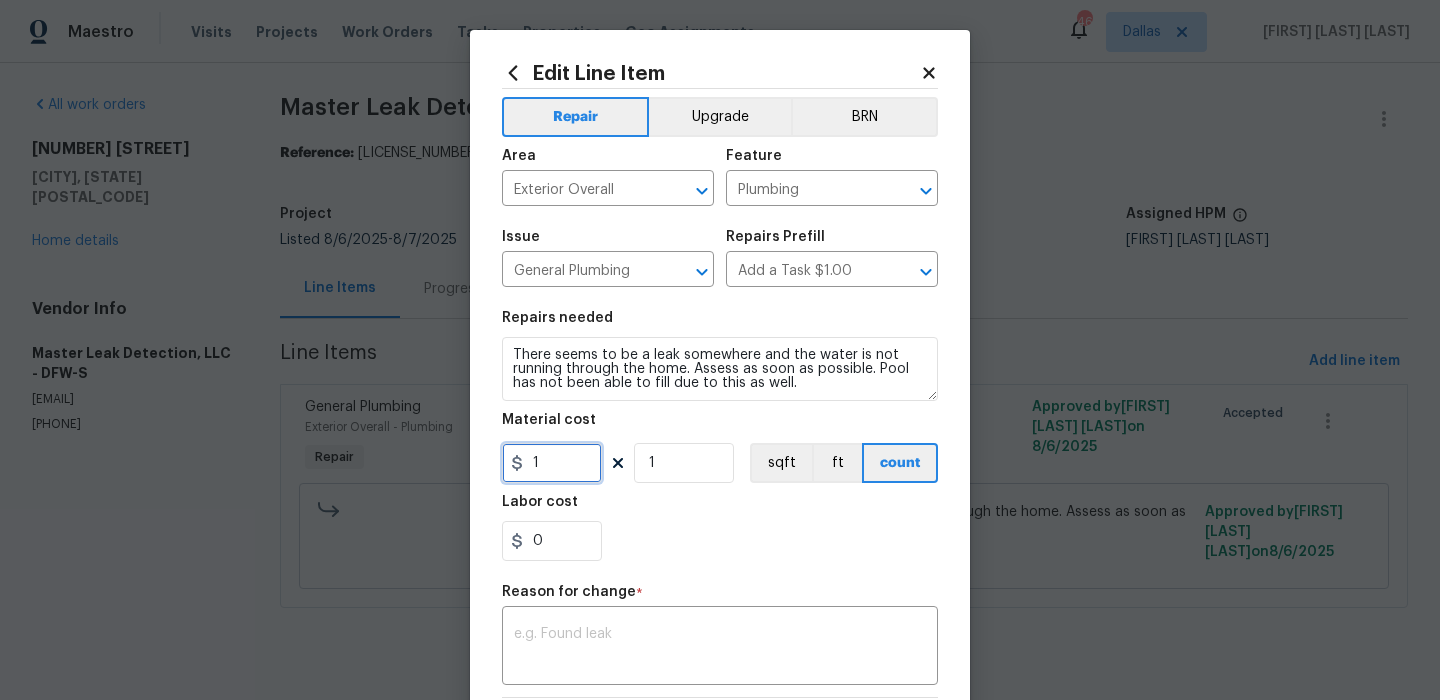 click on "1" at bounding box center [552, 463] 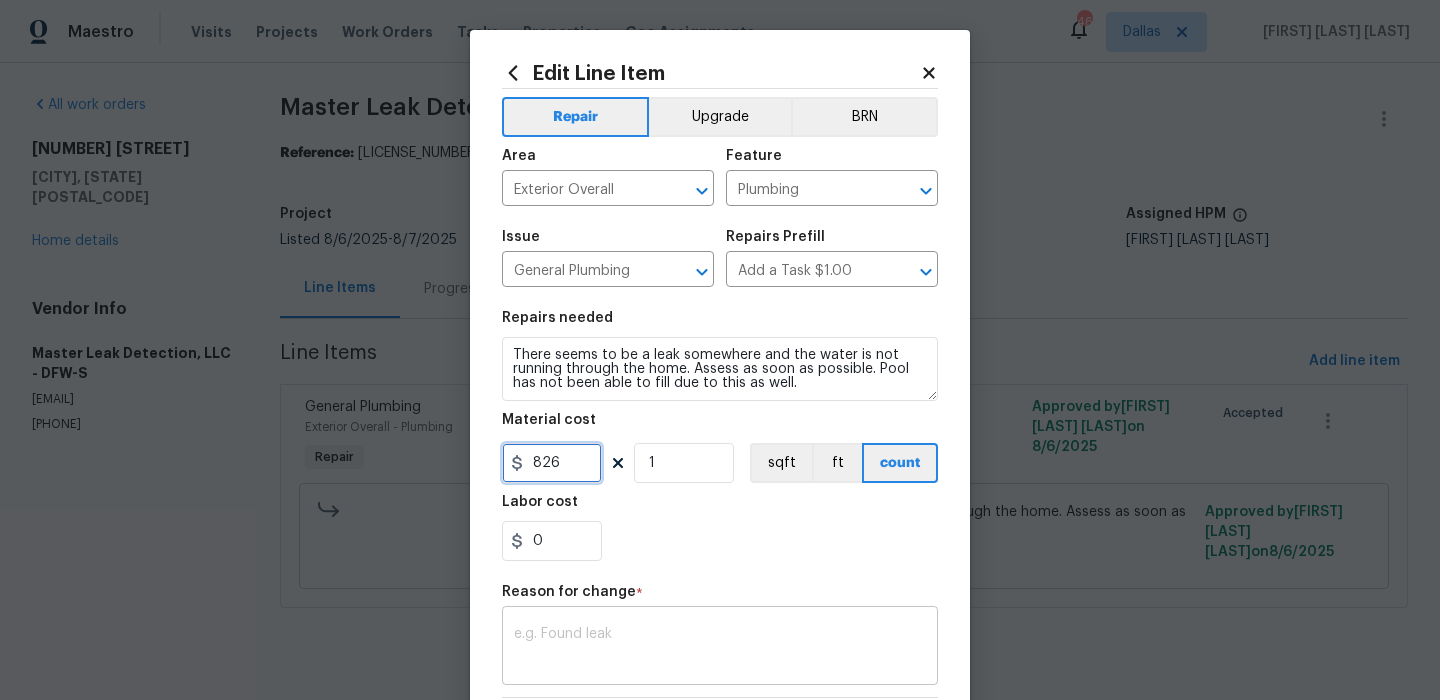 type on "826" 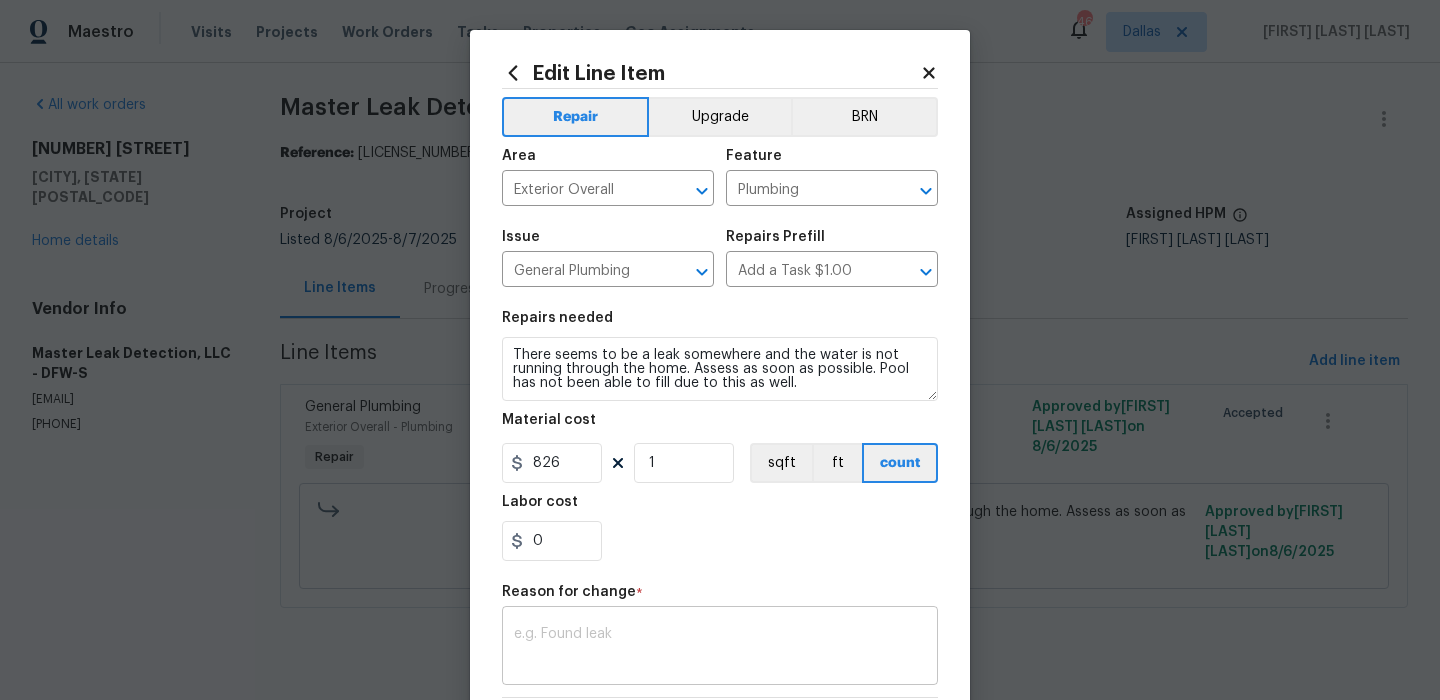 click at bounding box center (720, 648) 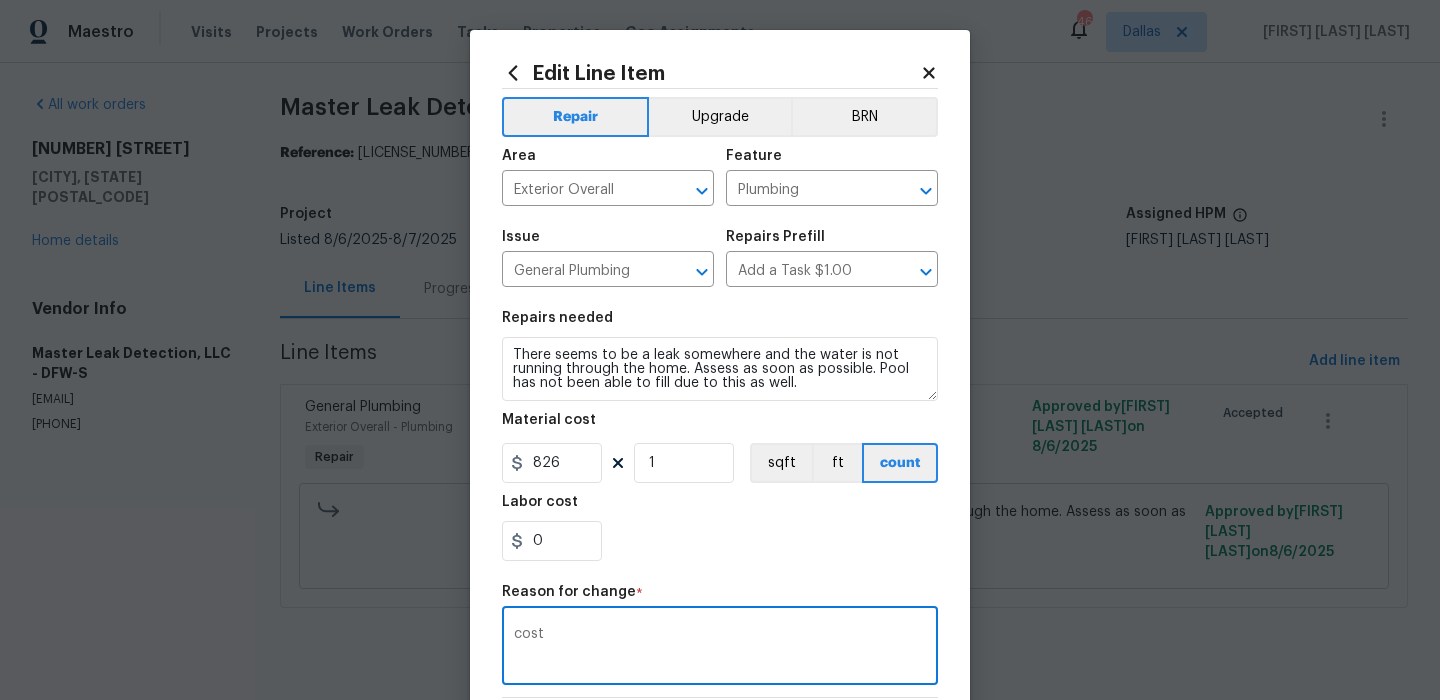 scroll, scrollTop: 286, scrollLeft: 0, axis: vertical 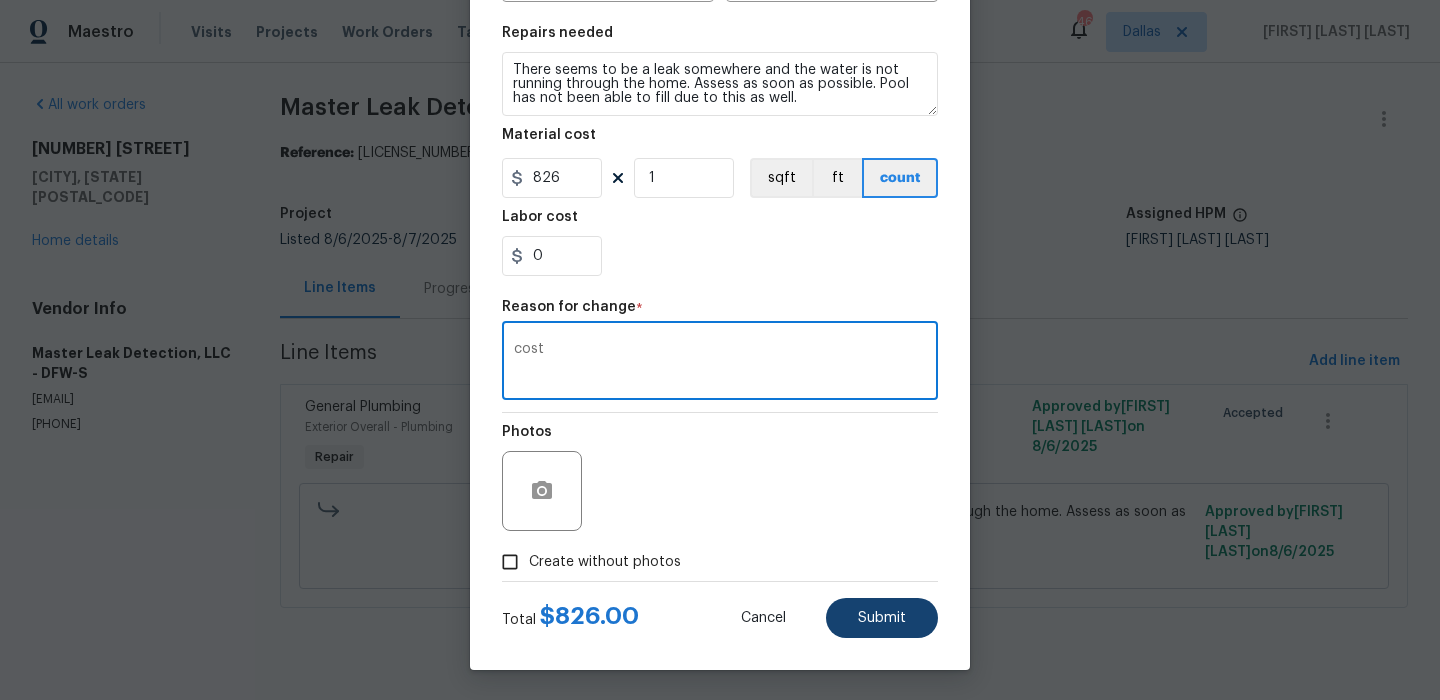 type on "cost" 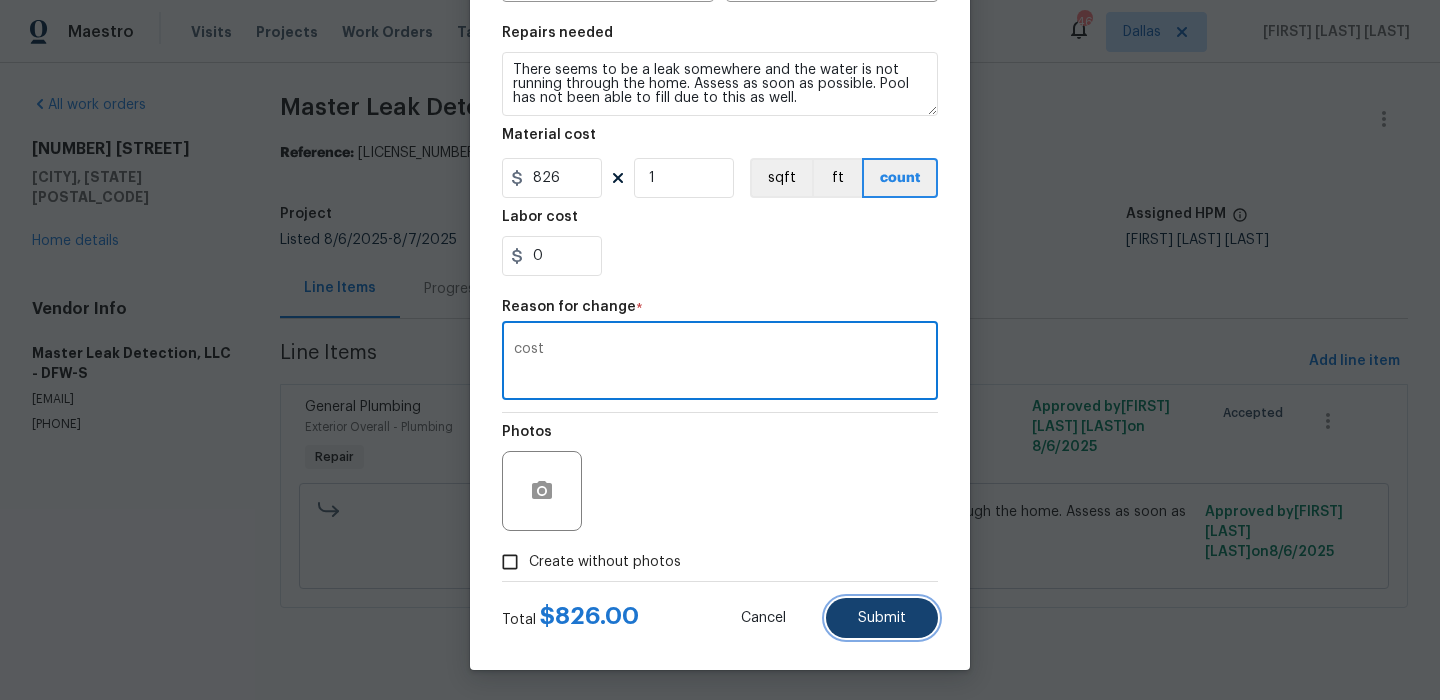 click on "Submit" at bounding box center [882, 618] 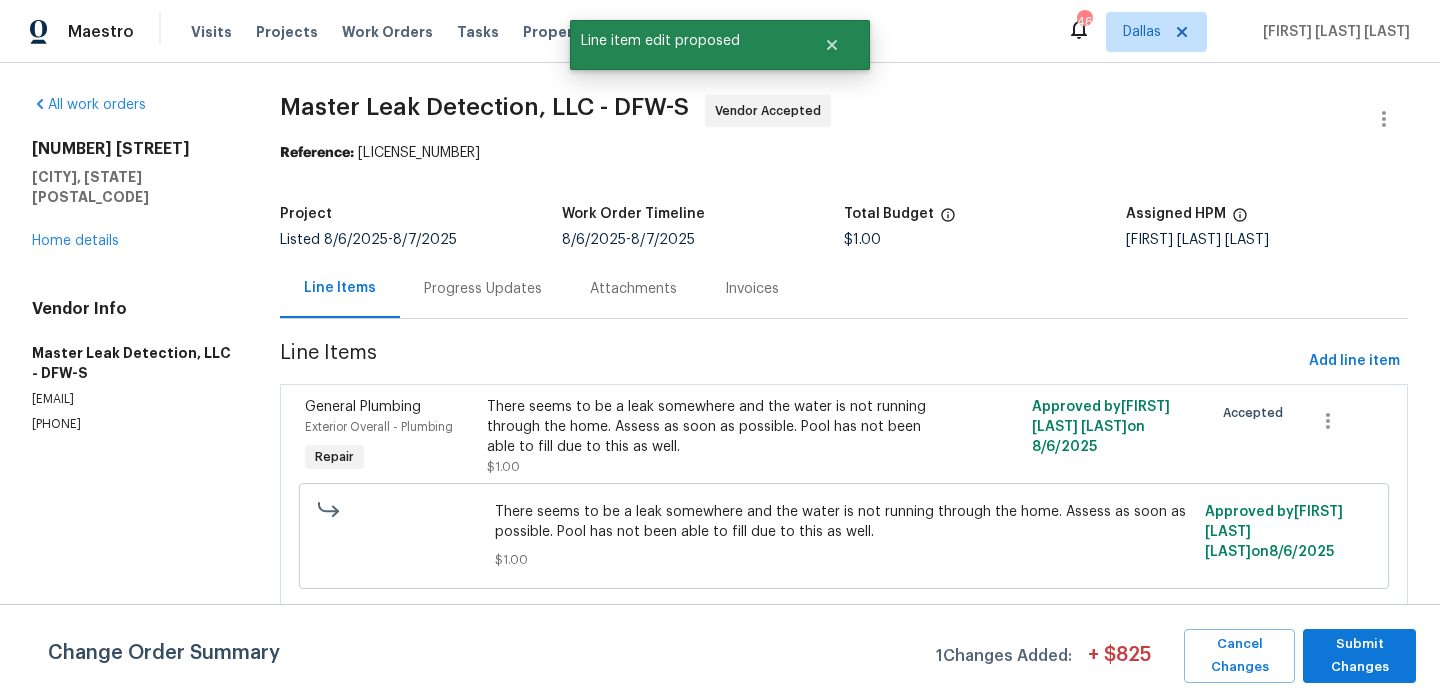 scroll, scrollTop: 0, scrollLeft: 0, axis: both 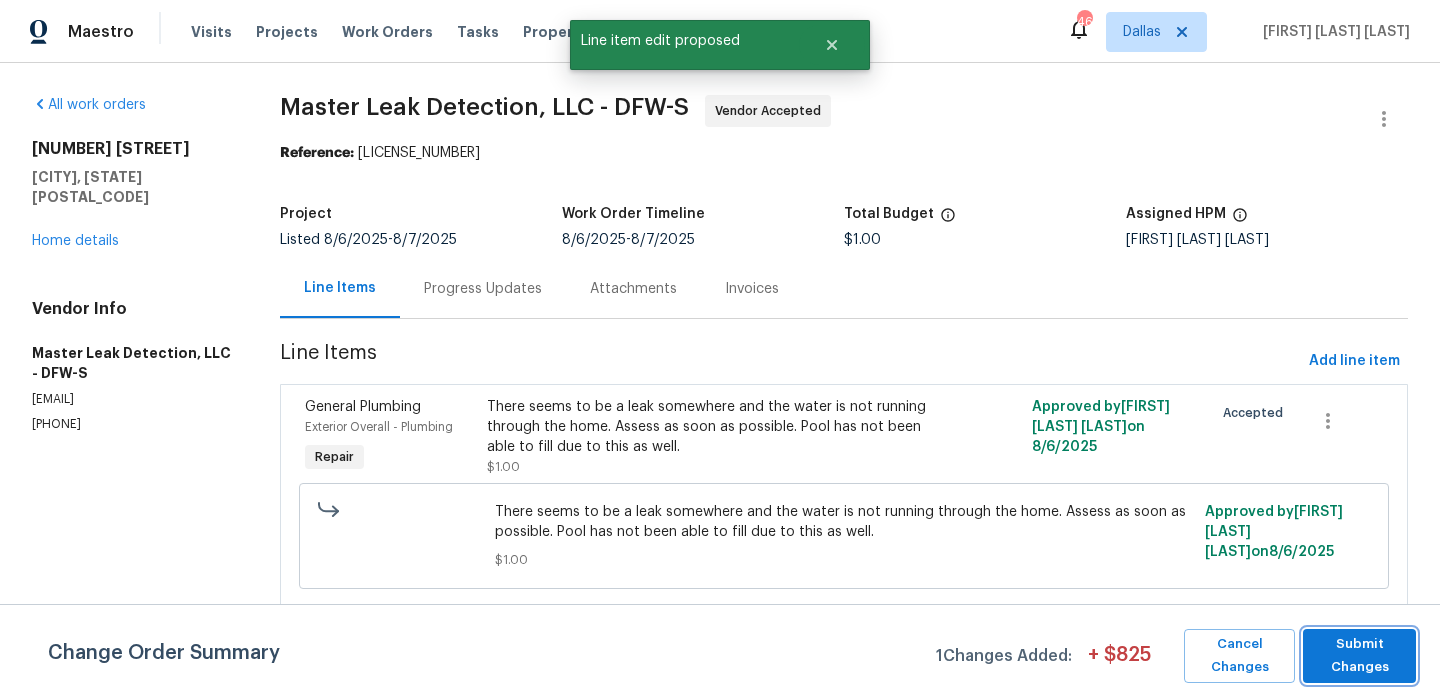 click on "Submit Changes" at bounding box center [1359, 656] 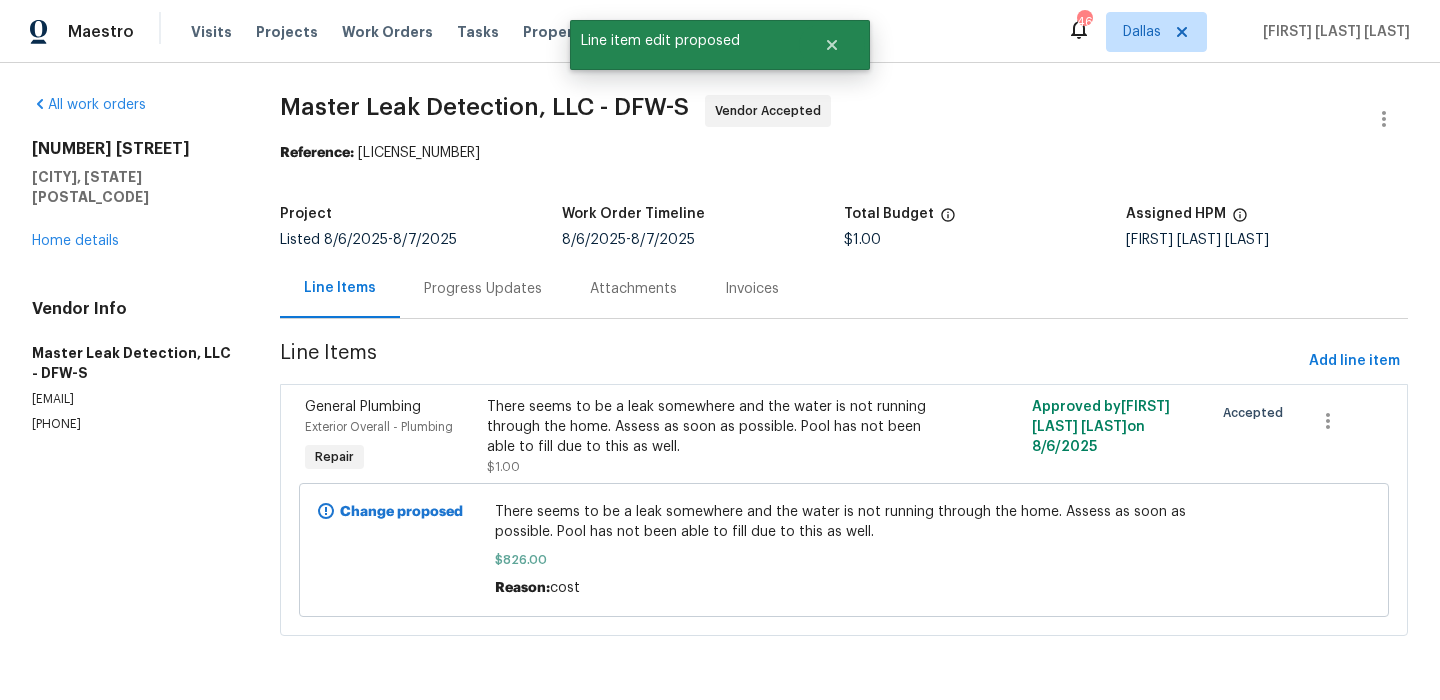 click on "Progress Updates" at bounding box center [483, 289] 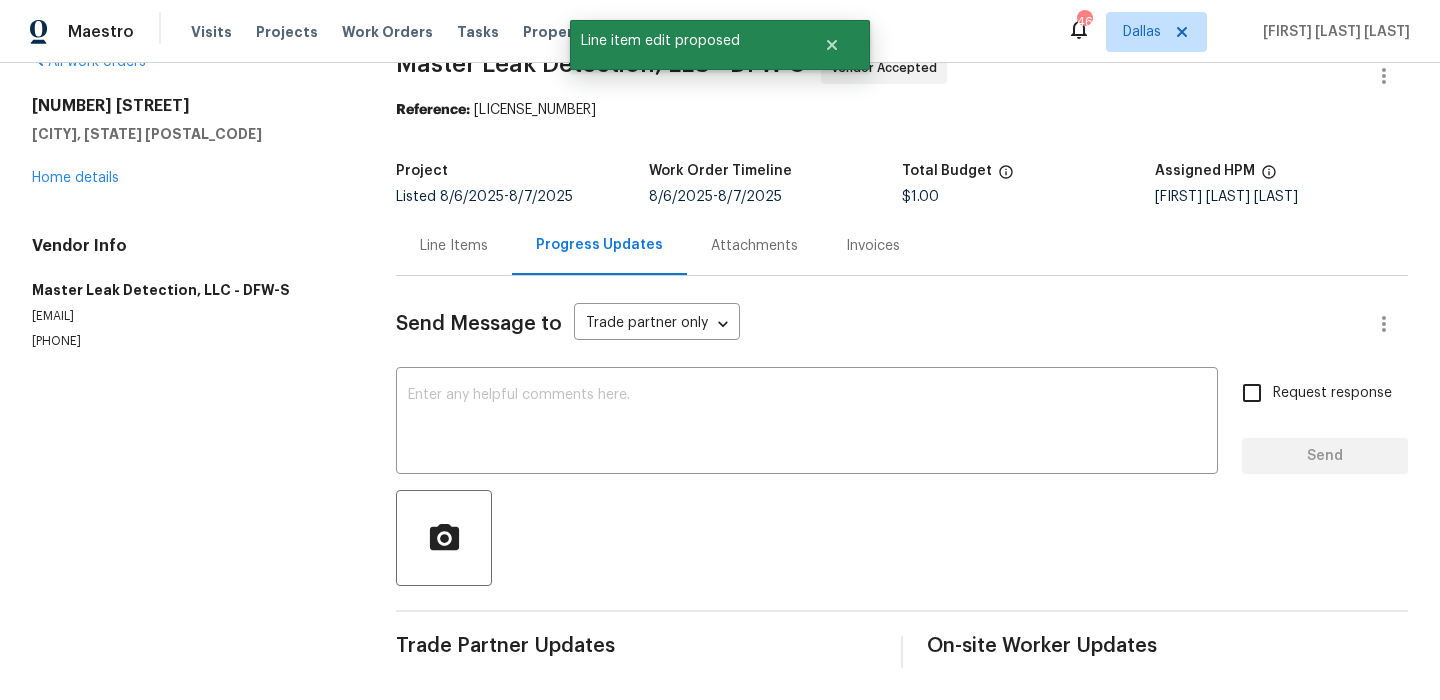 scroll, scrollTop: 0, scrollLeft: 0, axis: both 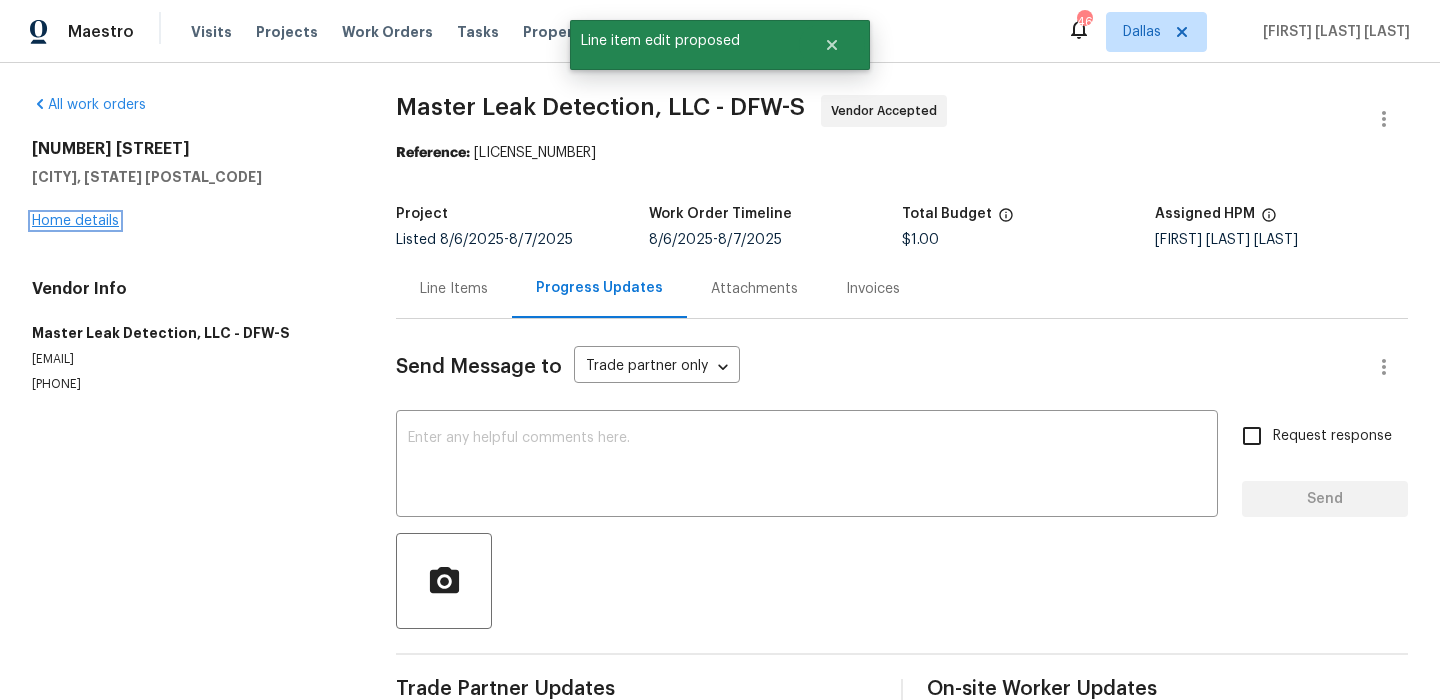click on "Home details" at bounding box center [75, 221] 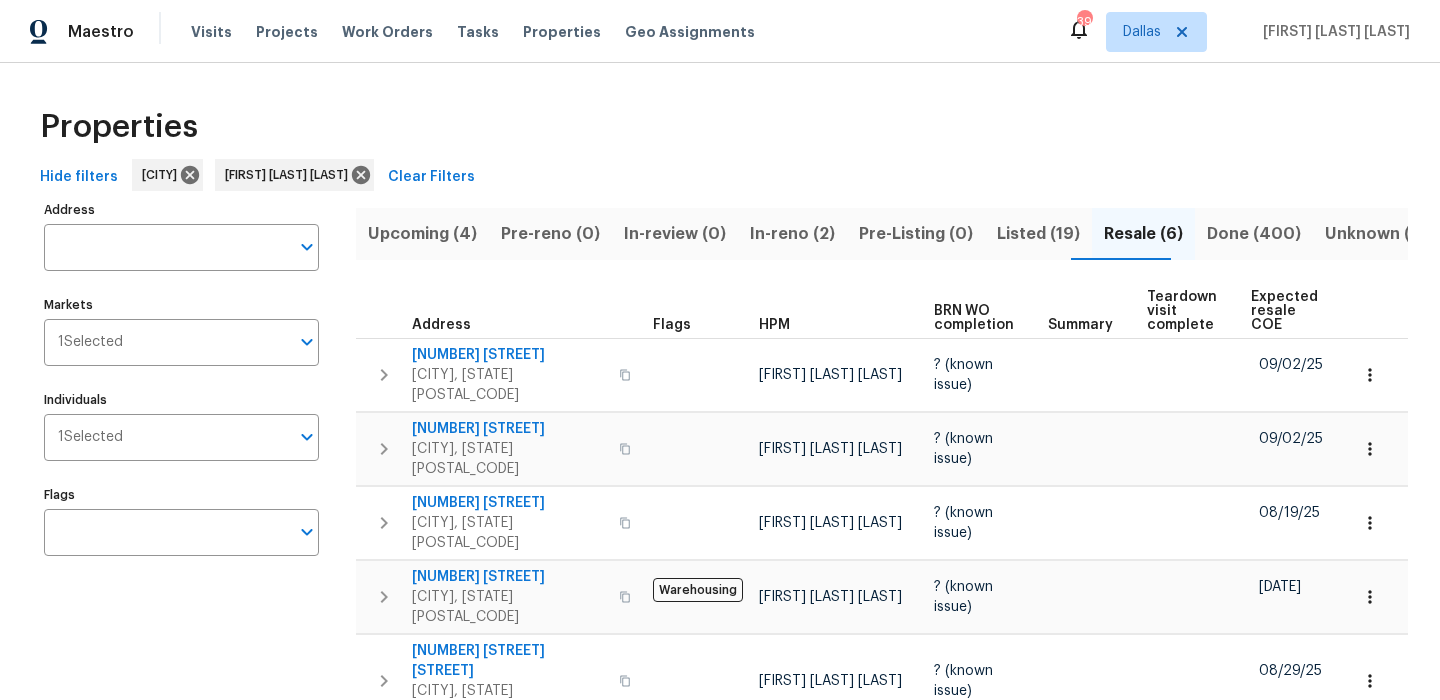 scroll, scrollTop: 0, scrollLeft: 0, axis: both 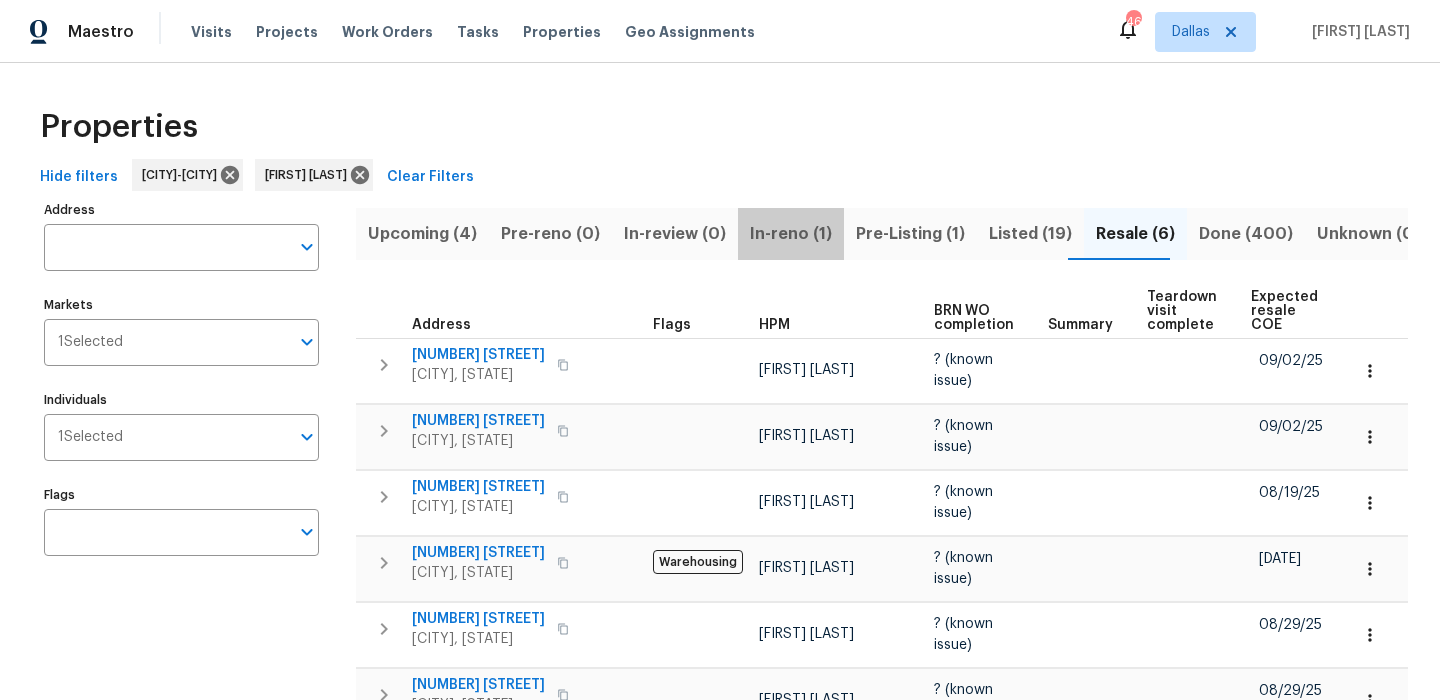 click on "In-reno (1)" at bounding box center [791, 234] 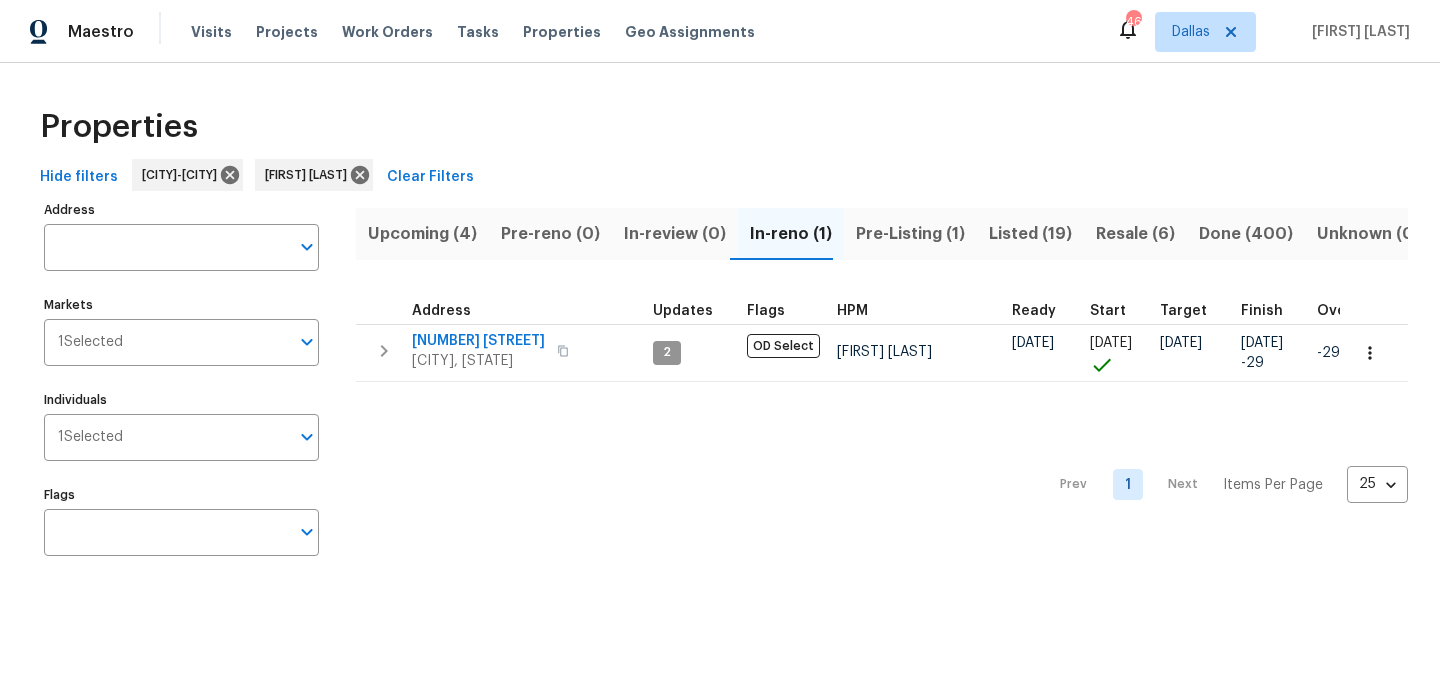 click on "Upcoming (4) Pre-reno (0) In-review (0) In-reno (1) Pre-Listing (1) Listed (19) Resale (6) Done (400) Unknown (0) Address Updates Flags HPM Ready Start Target Finish Overall WO Completion Reno Progress Last Seen Work Complete Setup Complete QC Complete 1102 Cain Ct Cedar Hill, TX 75104 2 OD Select Francisco Balcazar Serrato 06/06/25 06/06/25 07/10/25 06/11/25 -29 -29 1 Done 100 %   1 / 1 No 62d  ago 06/11/25 Prev 1 Next Items Per Page 25 25 ​" at bounding box center (882, 386) 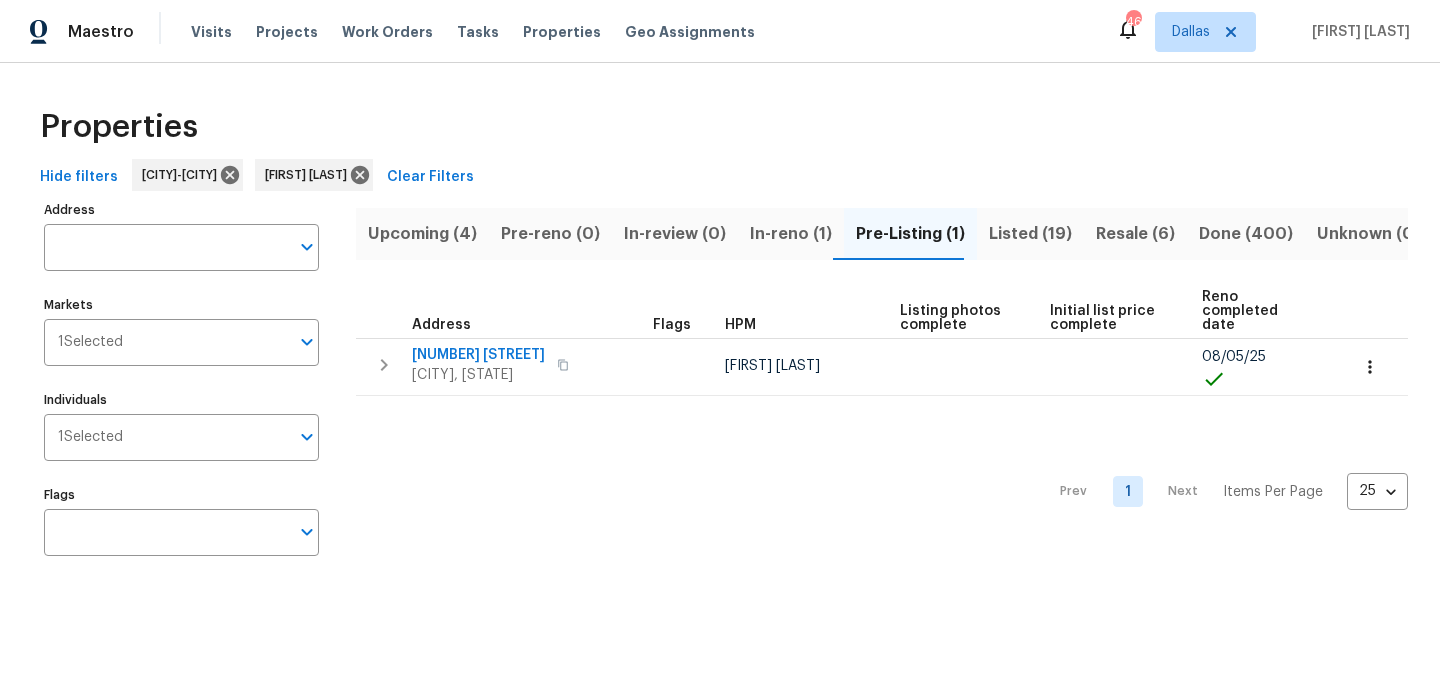 click on "Resale (6)" at bounding box center (1135, 234) 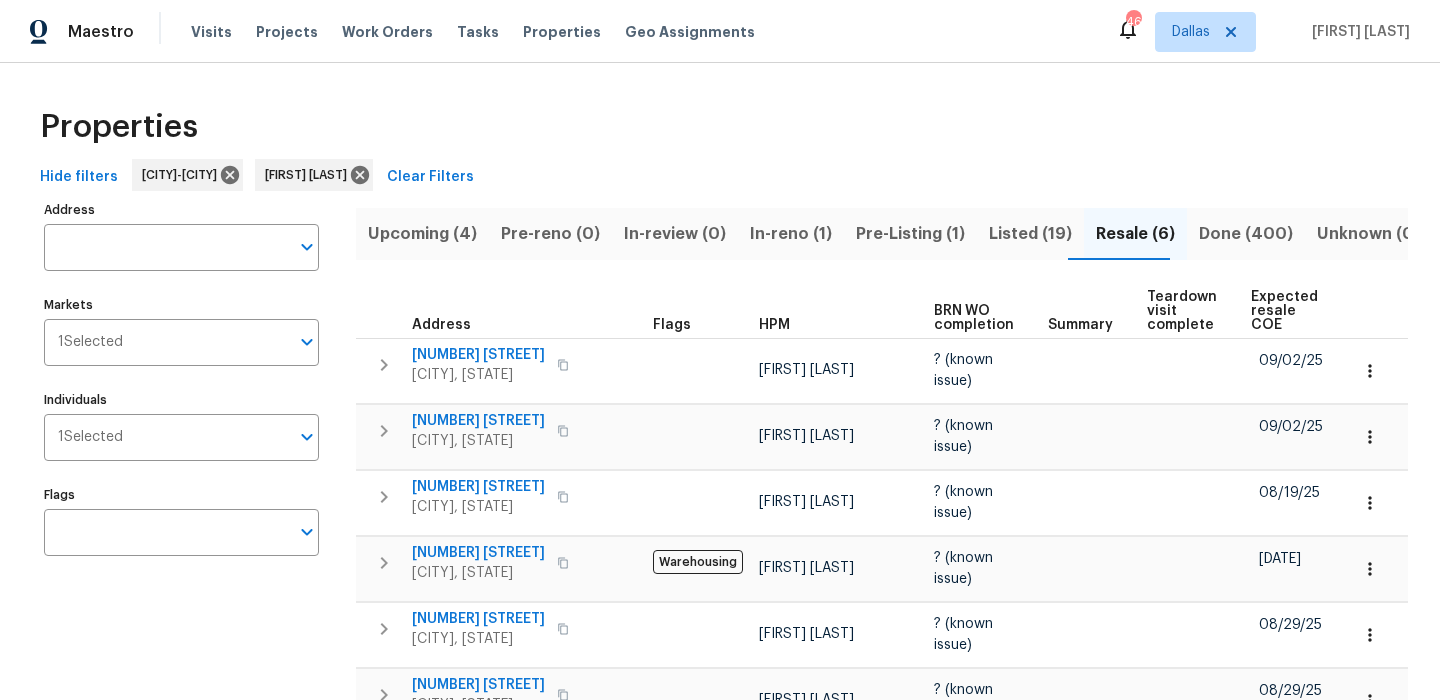 click on "Listed (19)" at bounding box center [1030, 234] 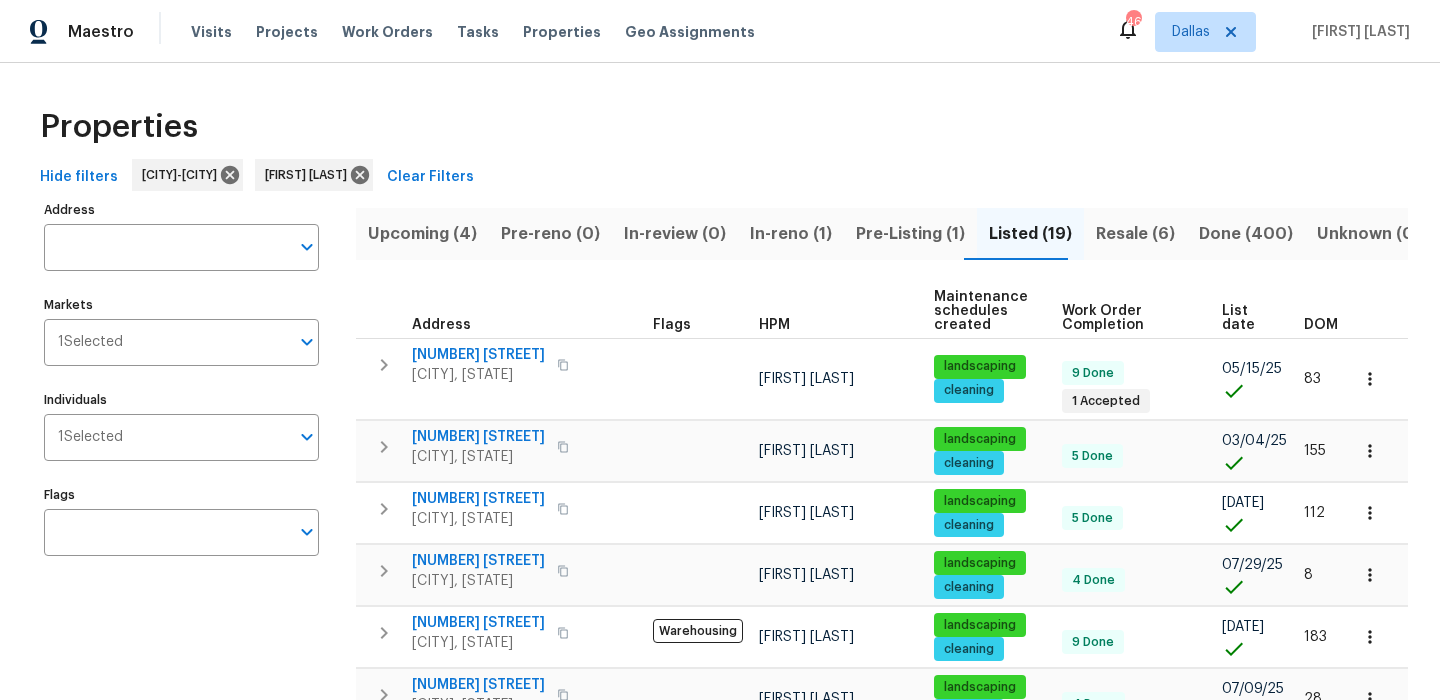 click on "Resale (6)" at bounding box center (1135, 234) 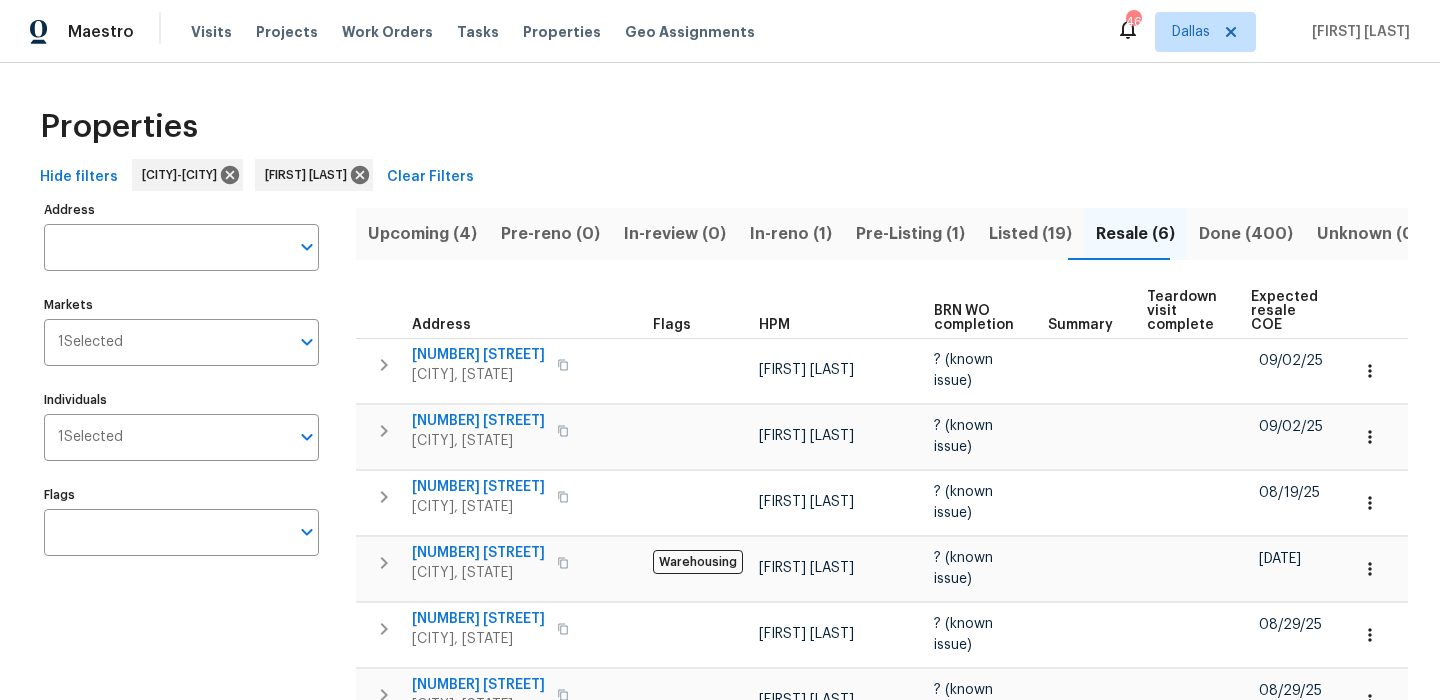 click on "Expected resale COE" at bounding box center (1286, 311) 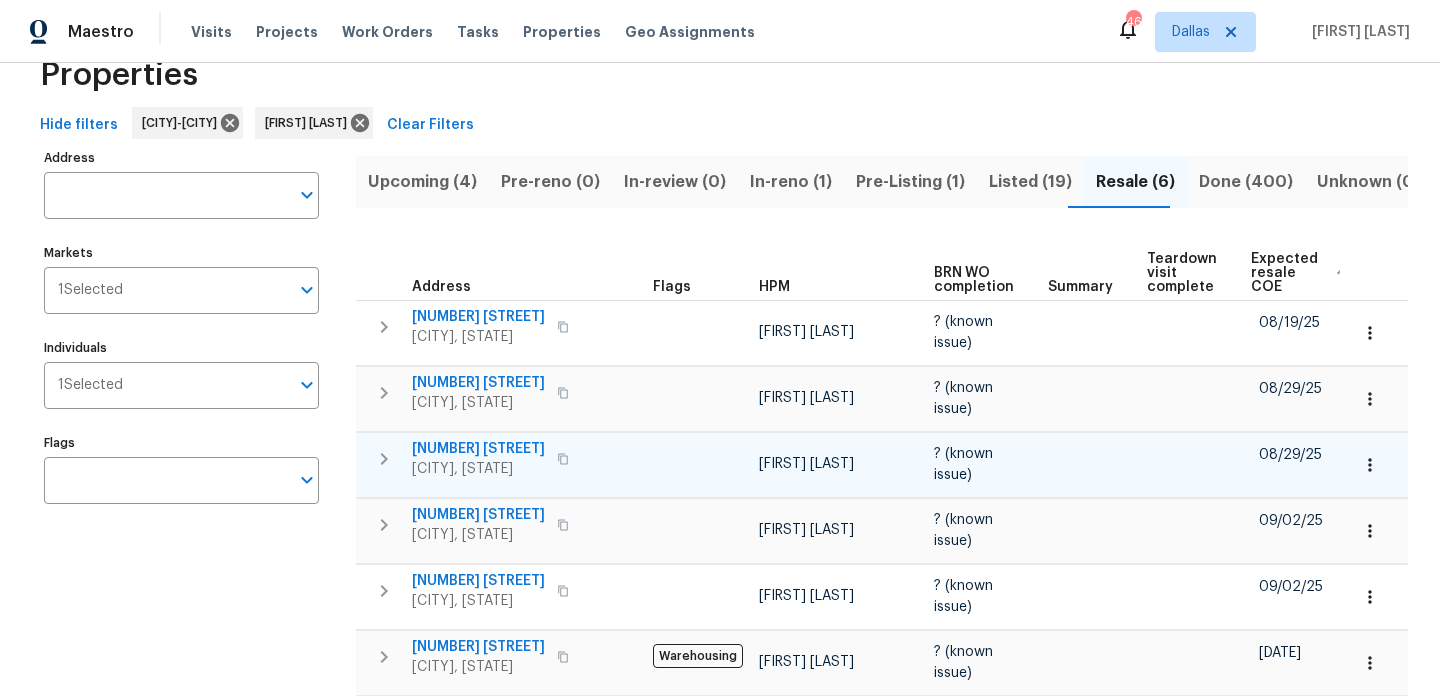 scroll, scrollTop: 17, scrollLeft: 0, axis: vertical 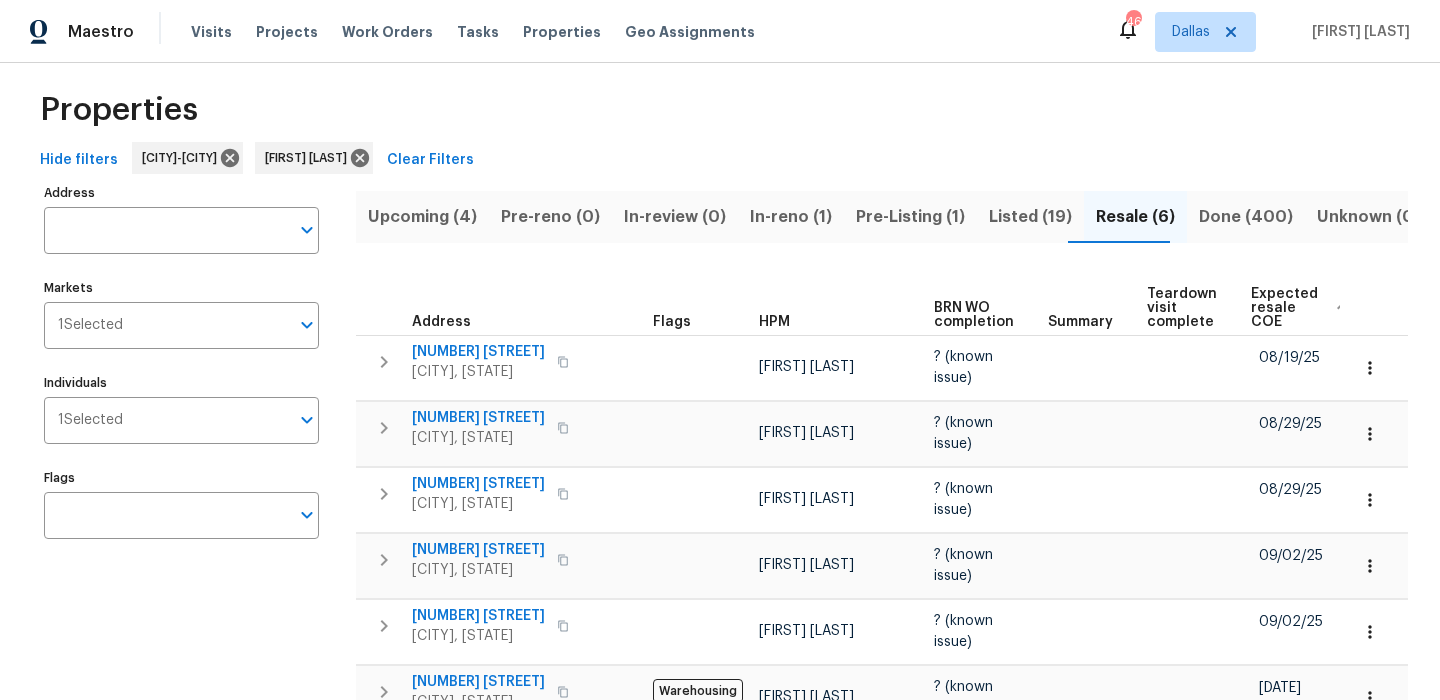click on "In-reno (1)" at bounding box center [791, 217] 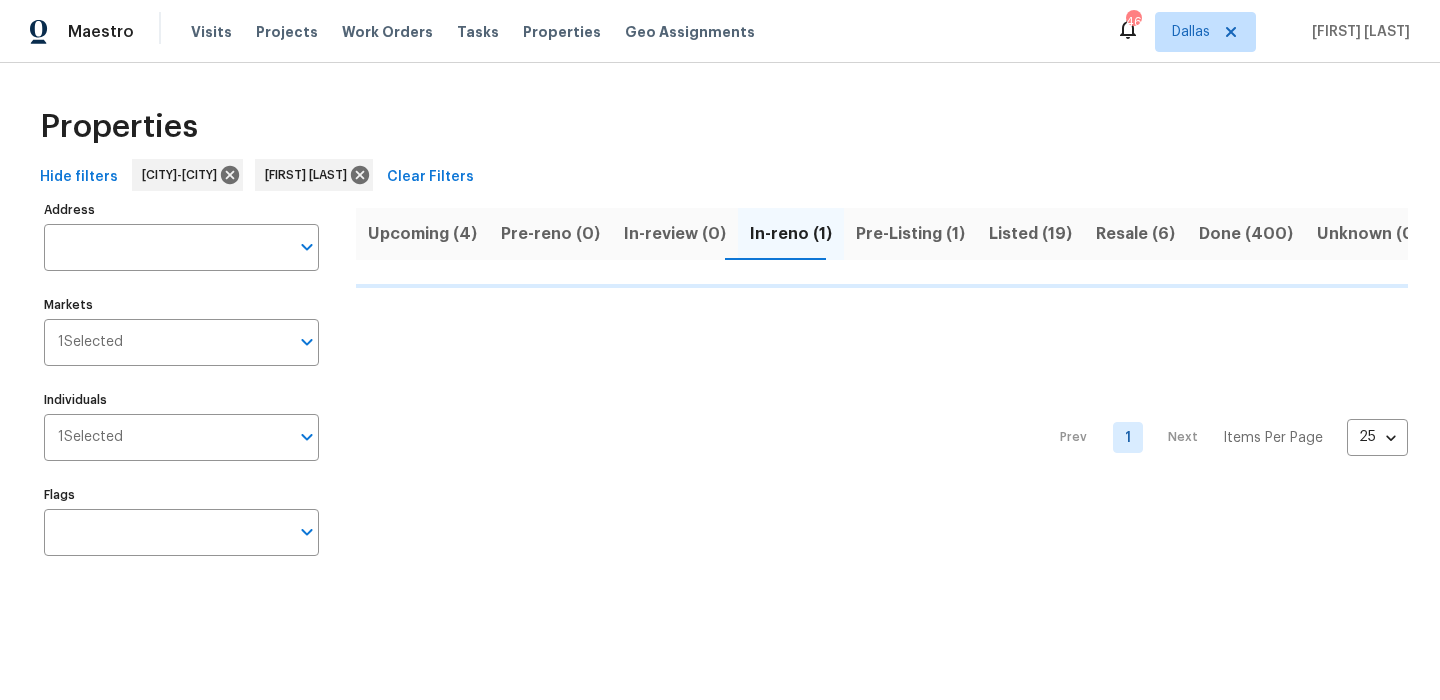 scroll, scrollTop: 0, scrollLeft: 0, axis: both 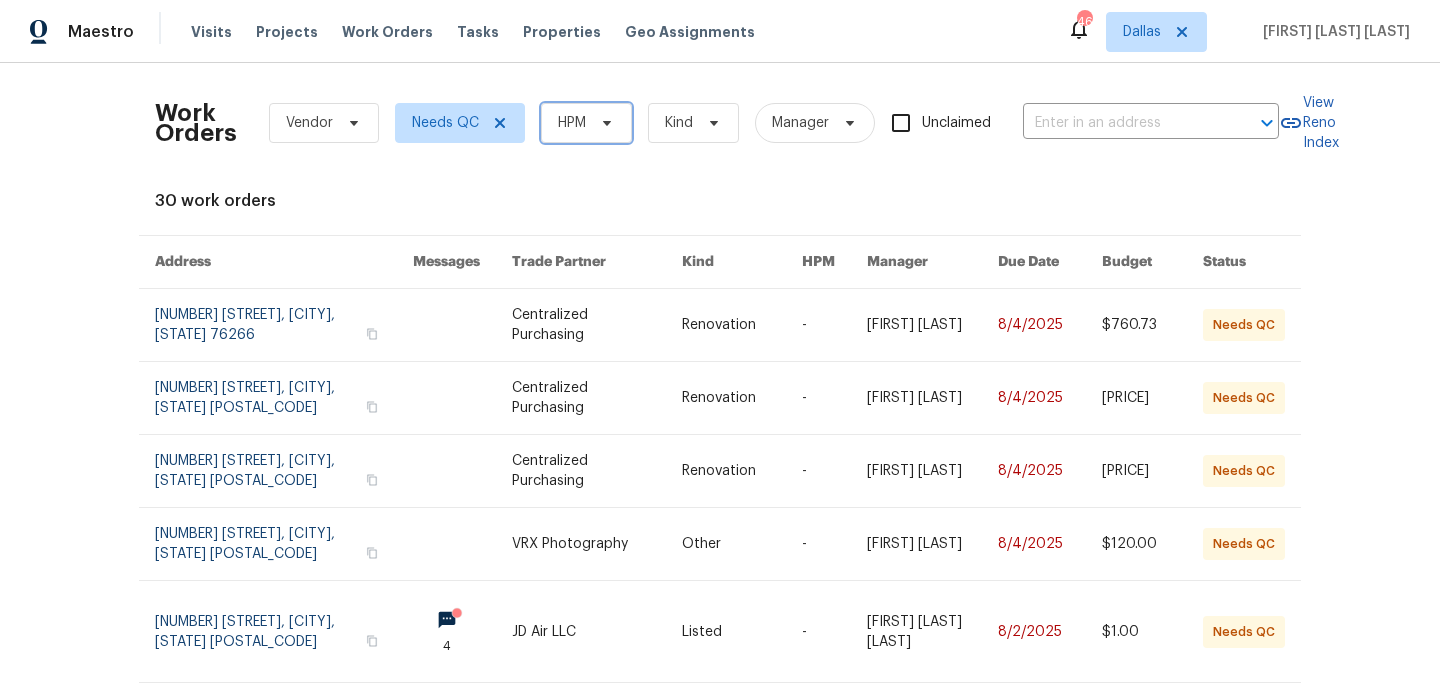 click on "HPM" at bounding box center (586, 123) 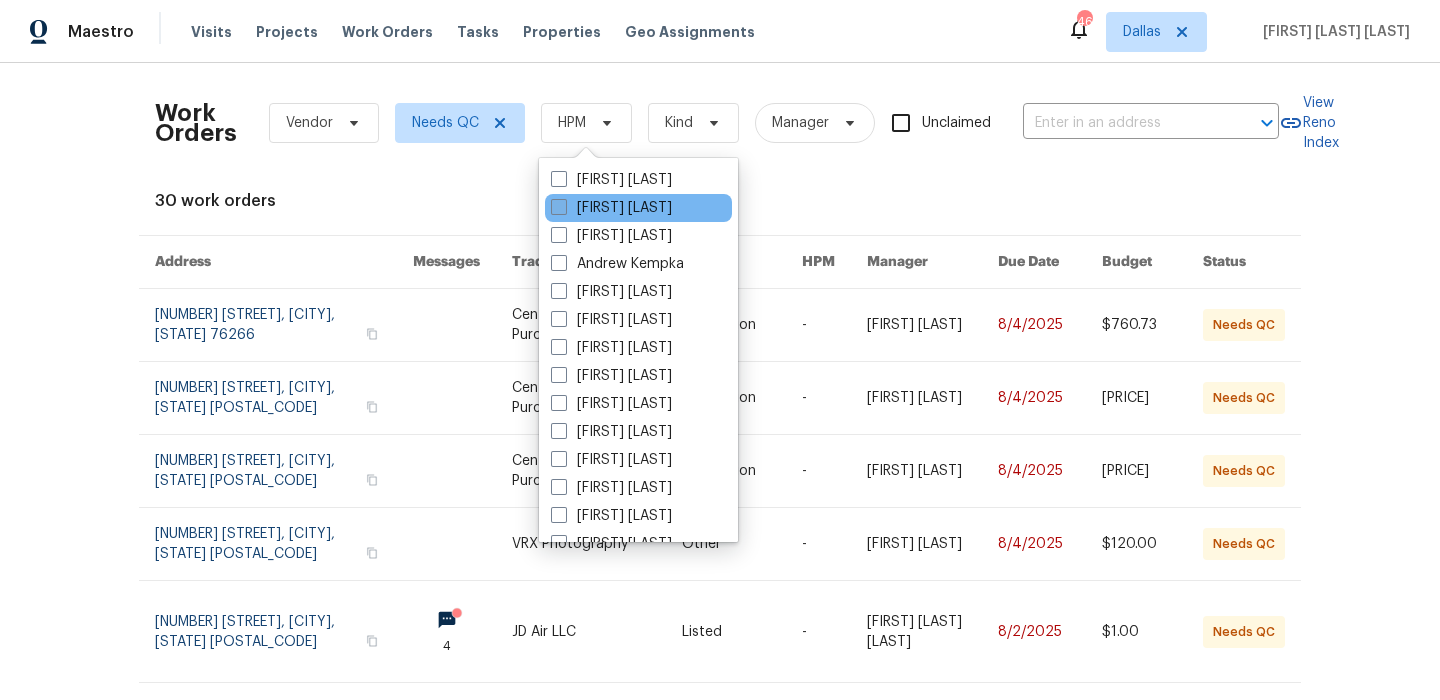 scroll, scrollTop: 114, scrollLeft: 0, axis: vertical 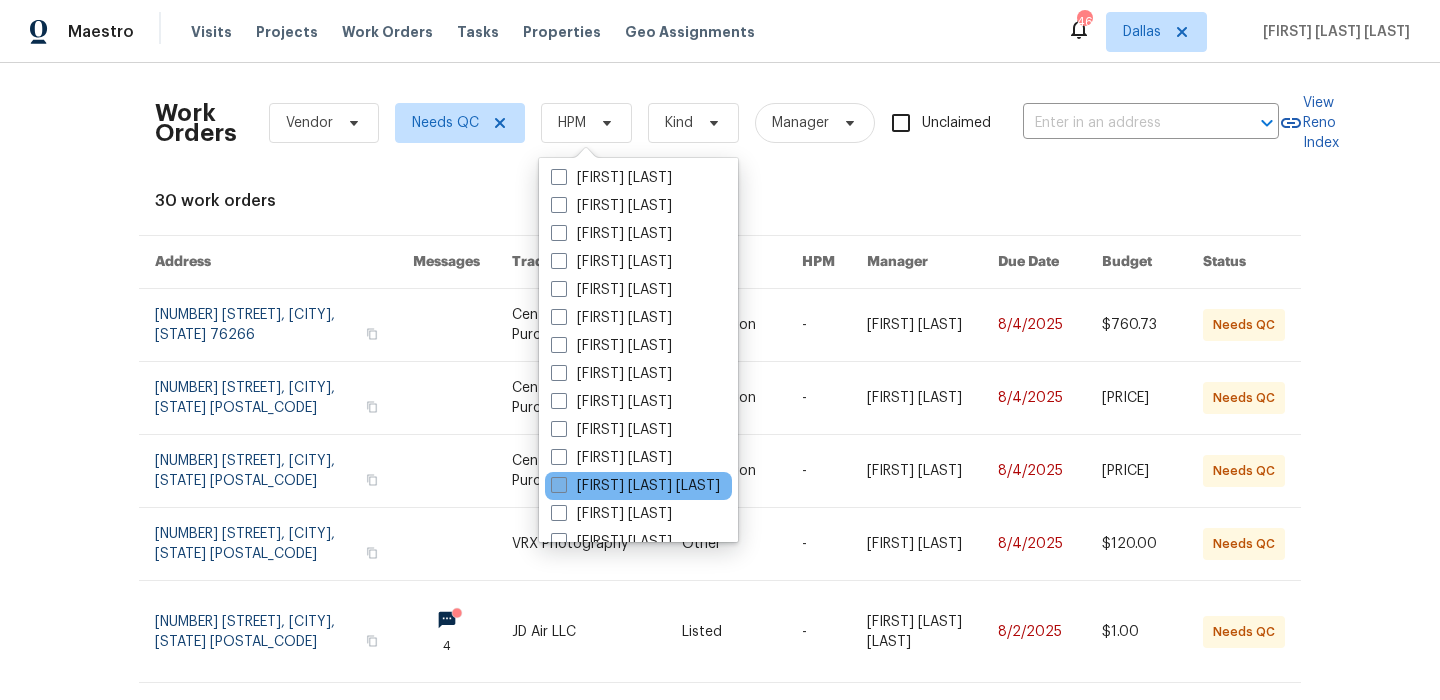 click on "[FIRST] [LAST] [LAST]" at bounding box center [635, 486] 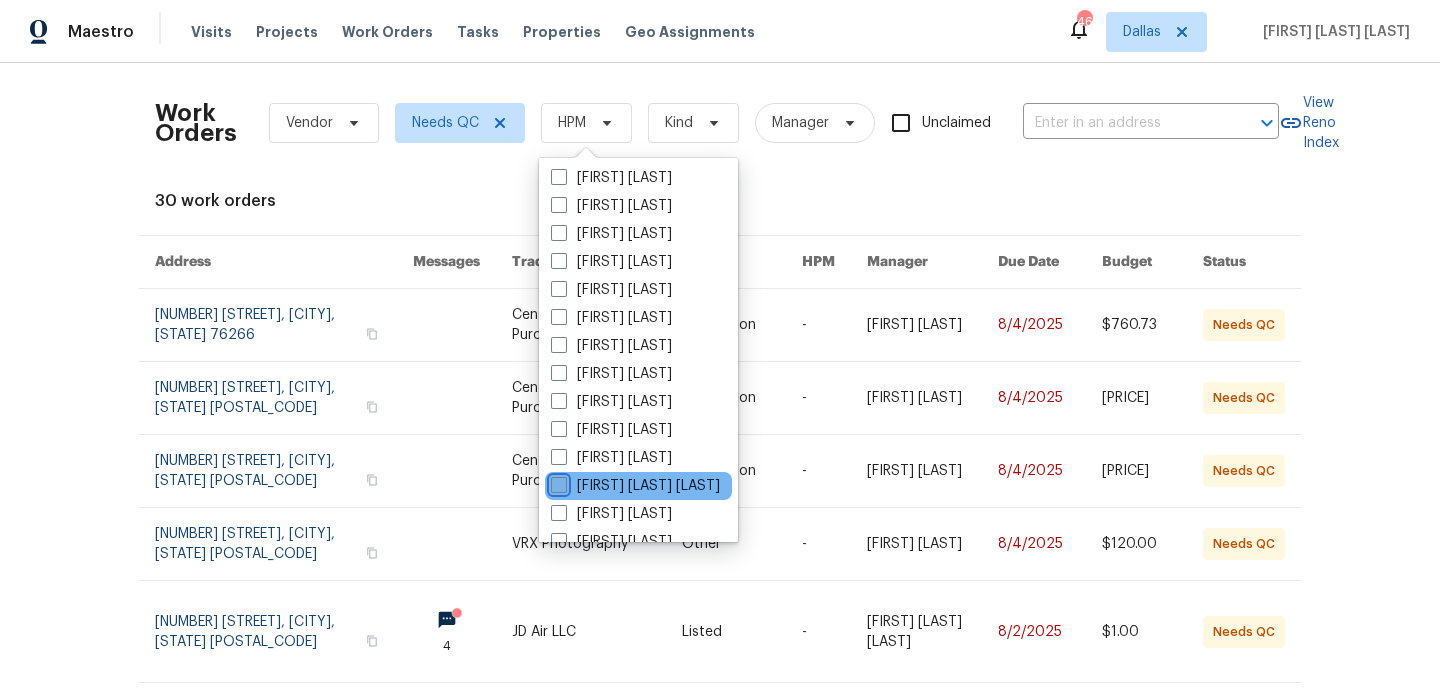 click on "[FIRST] [LAST] [LAST]" at bounding box center (557, 482) 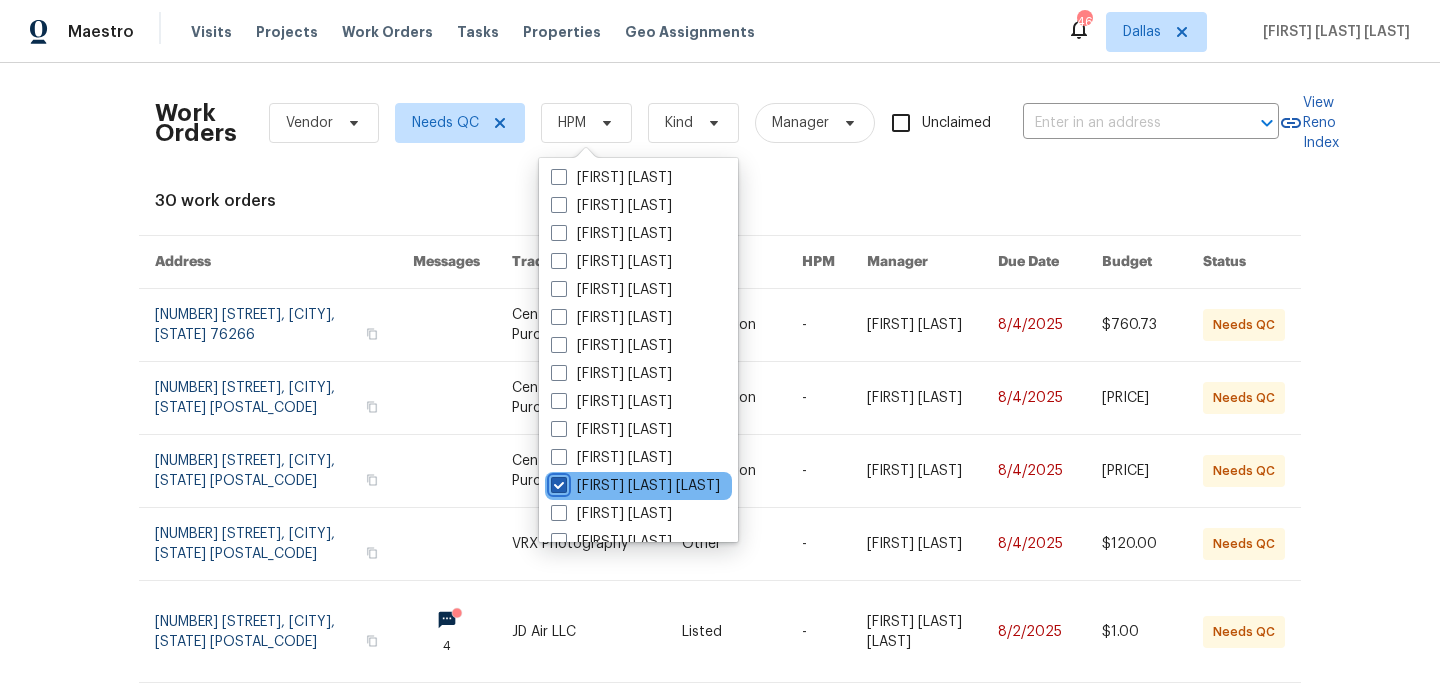 checkbox on "true" 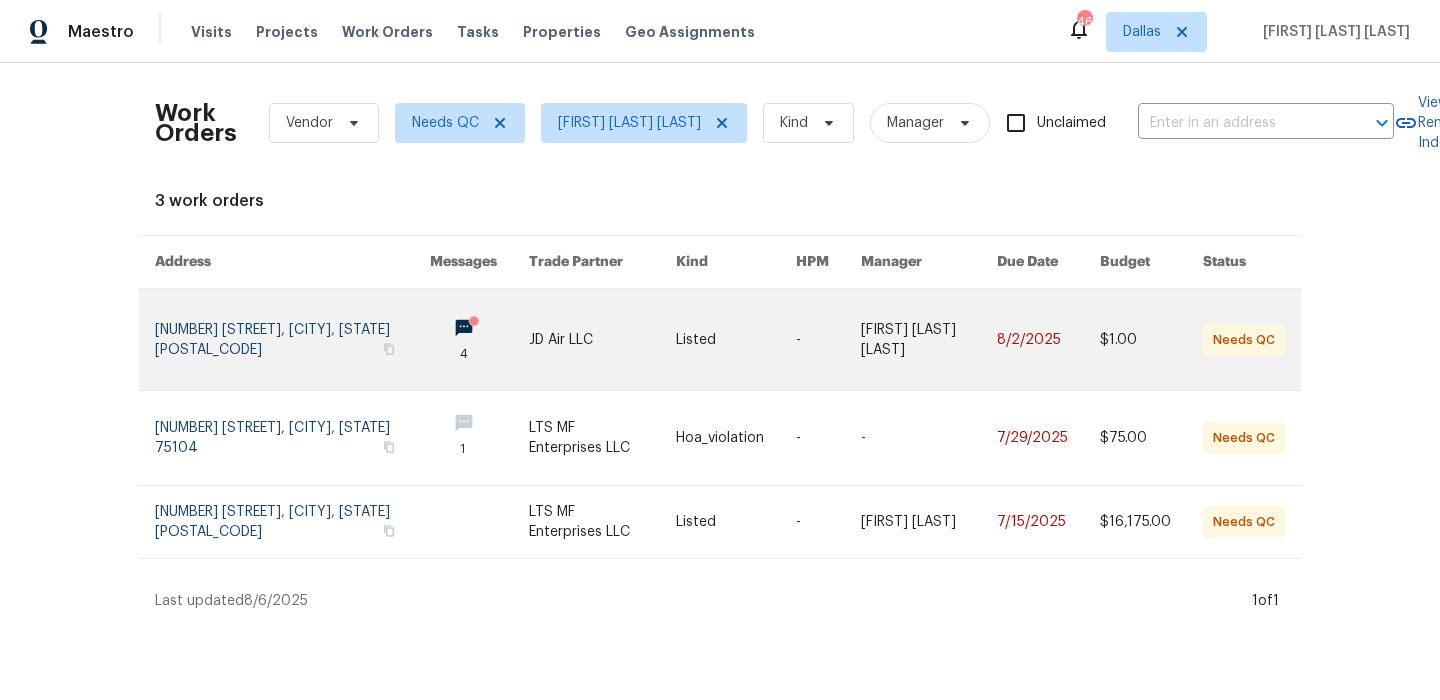 click at bounding box center [292, 339] 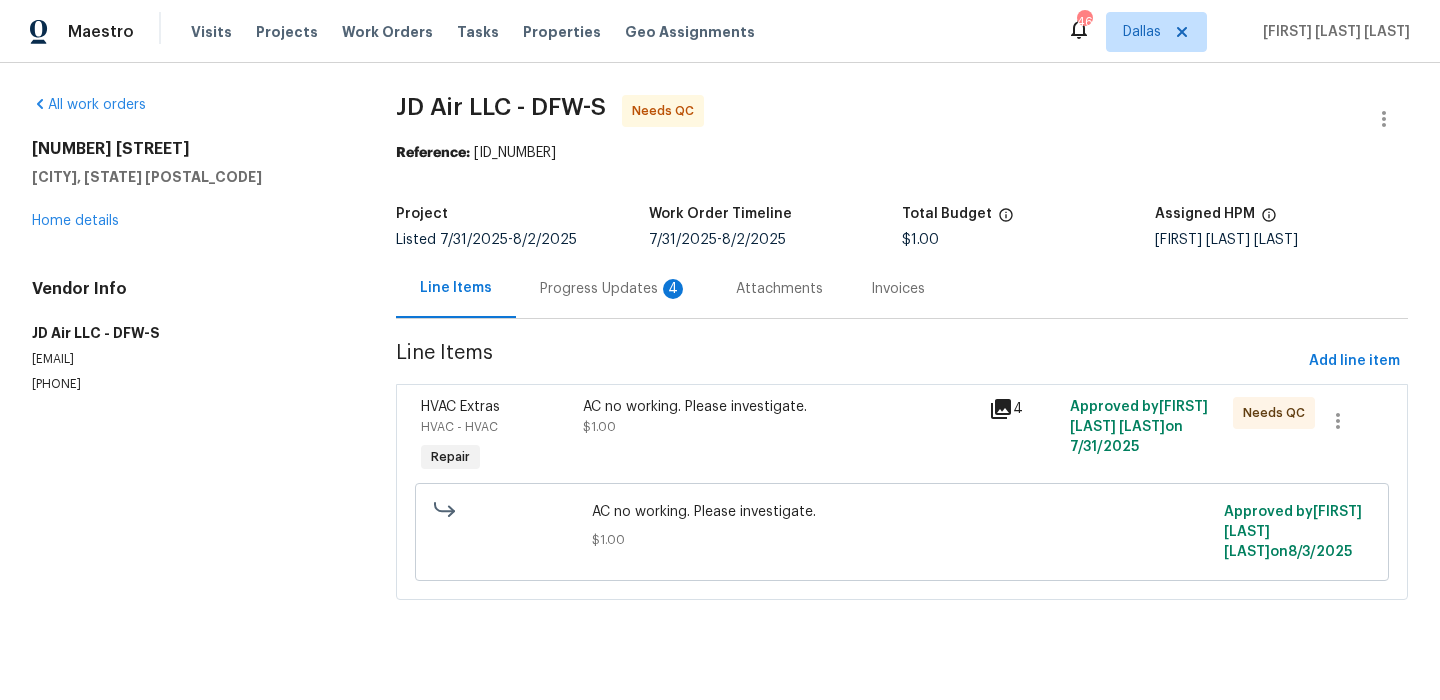 click on "Progress Updates 4" at bounding box center [614, 289] 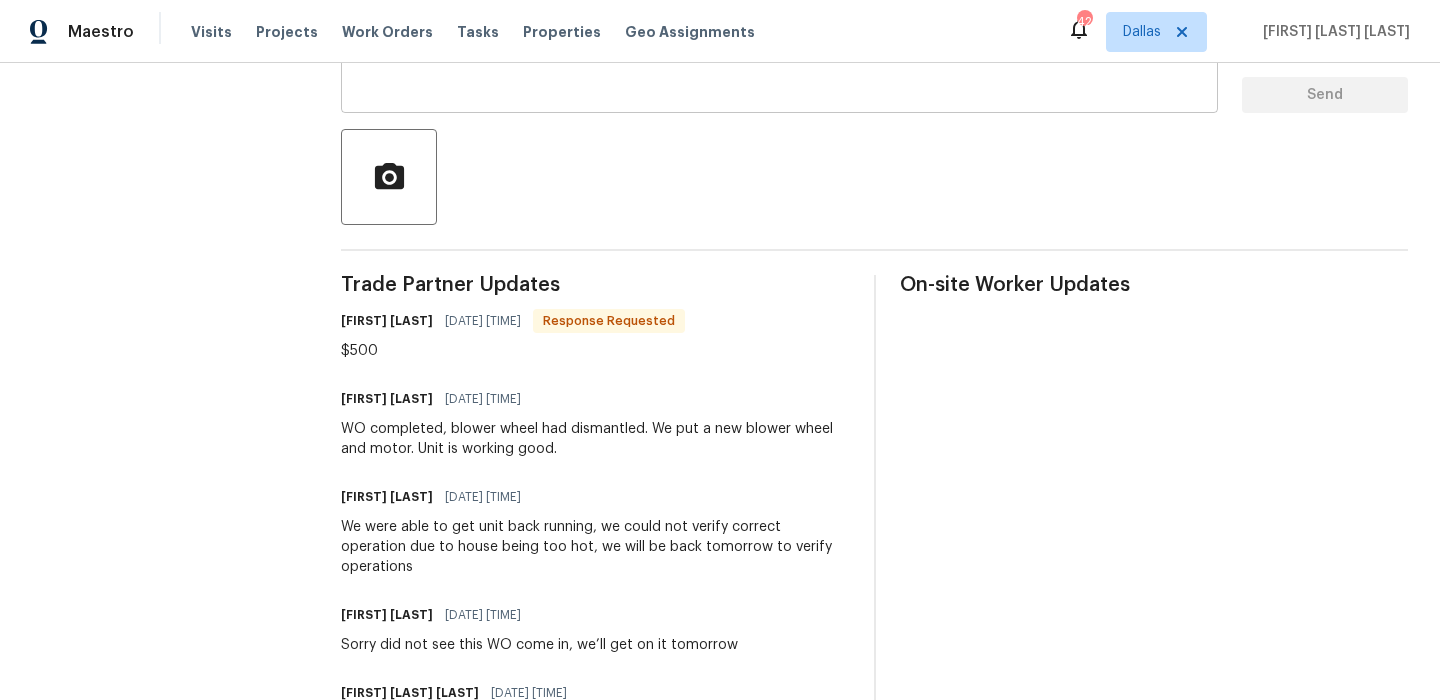 scroll, scrollTop: 453, scrollLeft: 0, axis: vertical 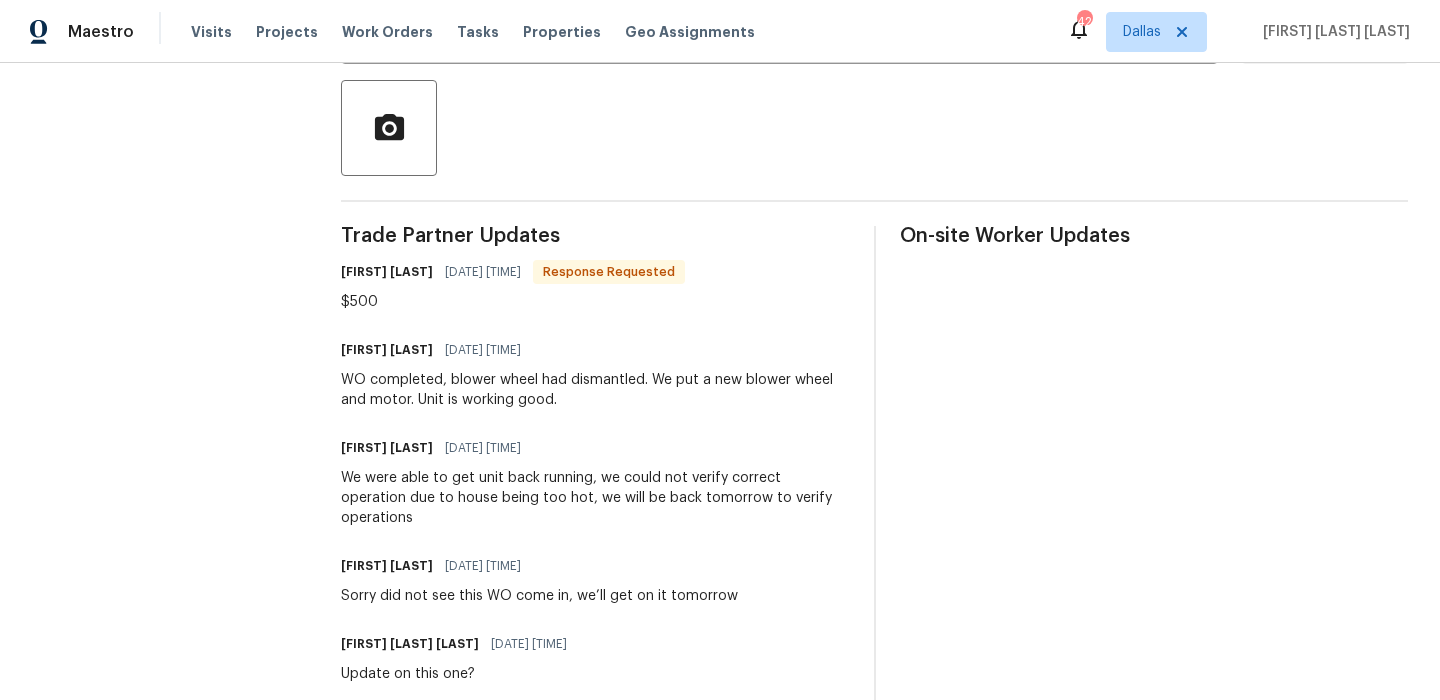 click on "WO completed, blower wheel had dismantled. We put a new blower wheel and motor. Unit is working good." at bounding box center (595, 390) 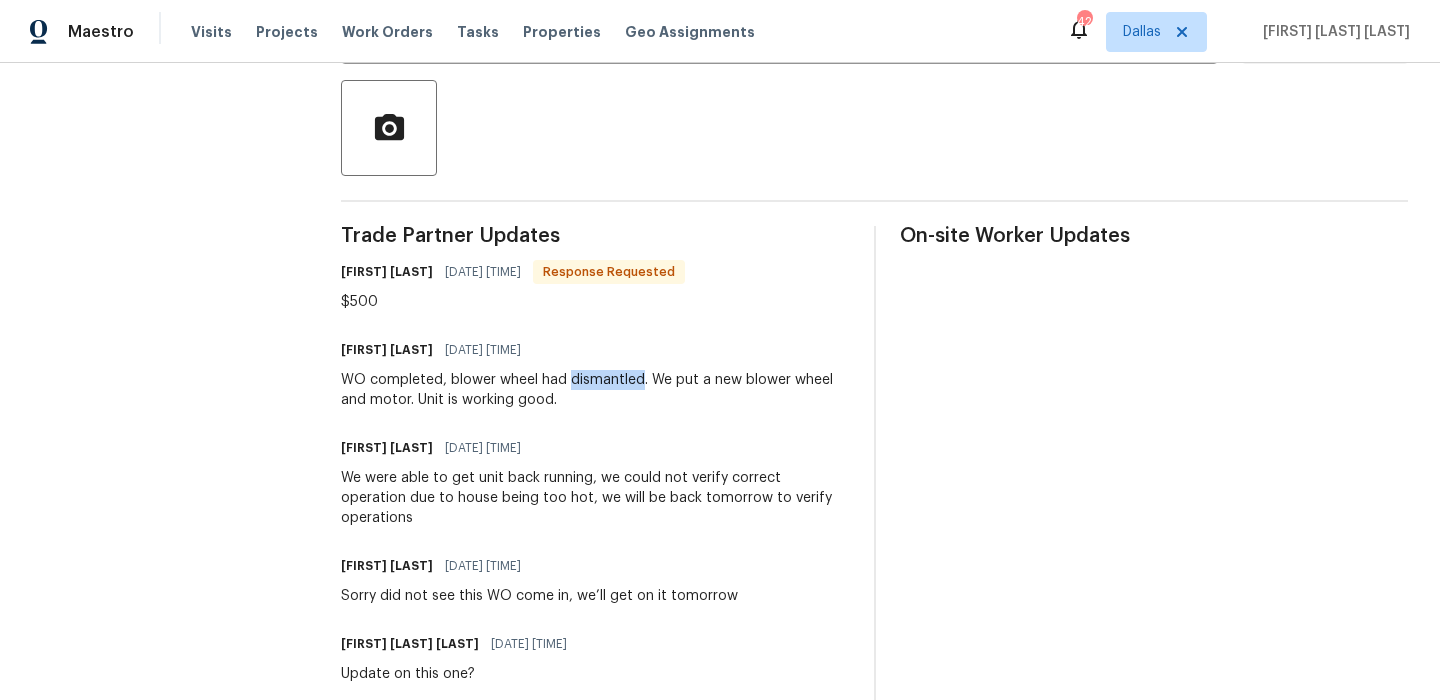 click on "WO completed, blower wheel had dismantled. We put a new blower wheel and motor. Unit is working good." at bounding box center (595, 390) 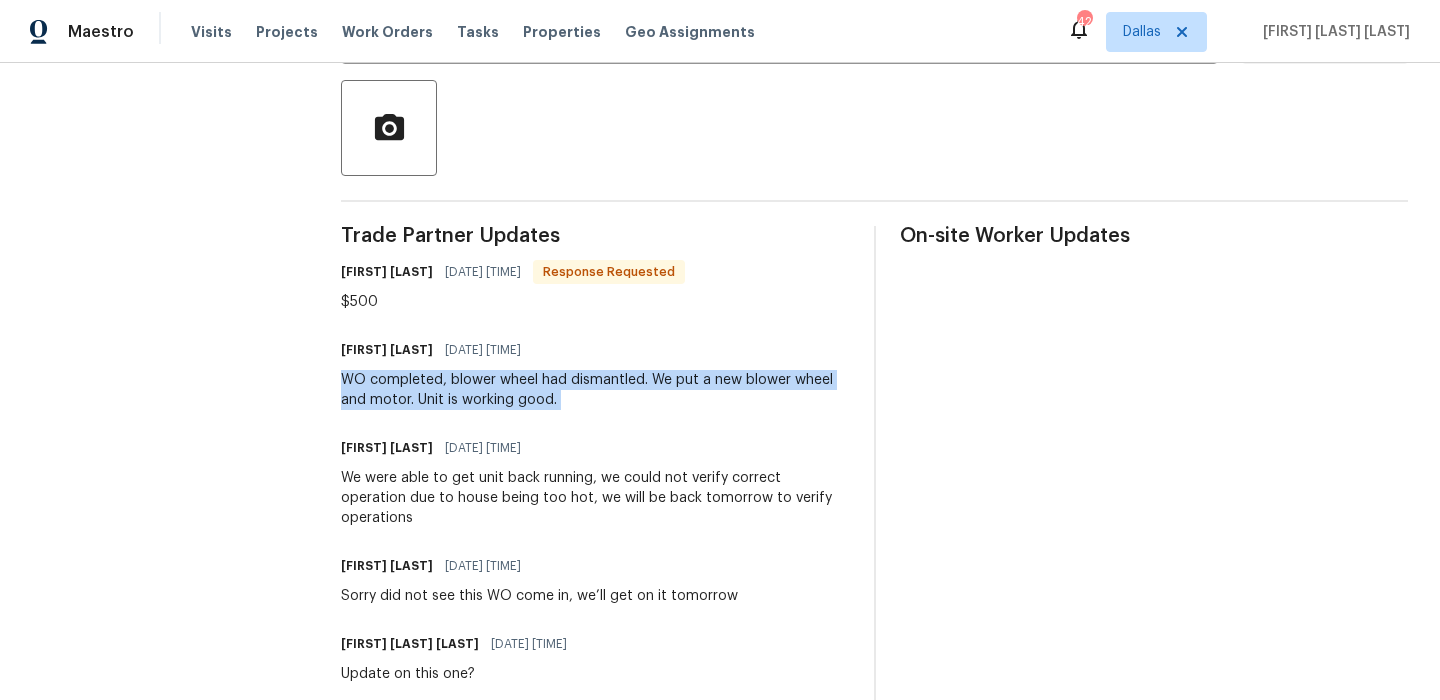 click on "WO completed, blower wheel had dismantled. We put a new blower wheel and motor. Unit is working good." at bounding box center (595, 390) 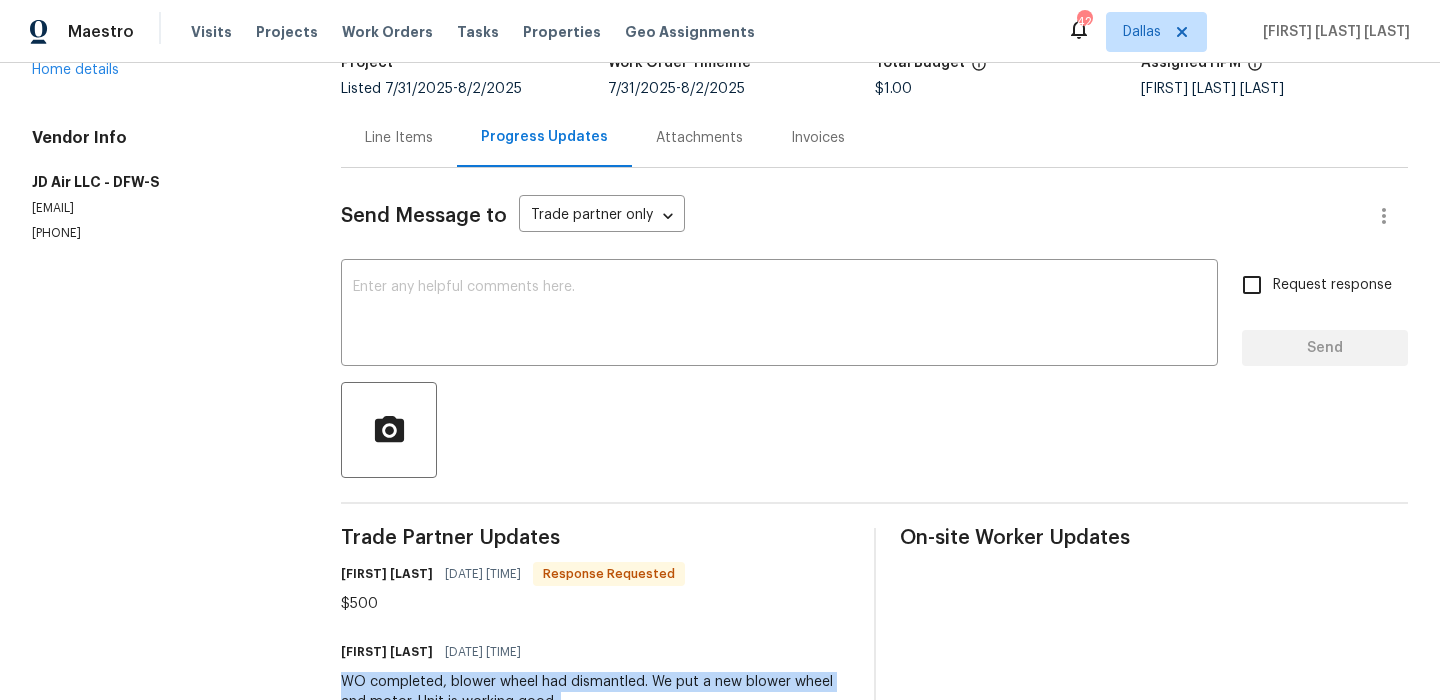 scroll, scrollTop: 125, scrollLeft: 0, axis: vertical 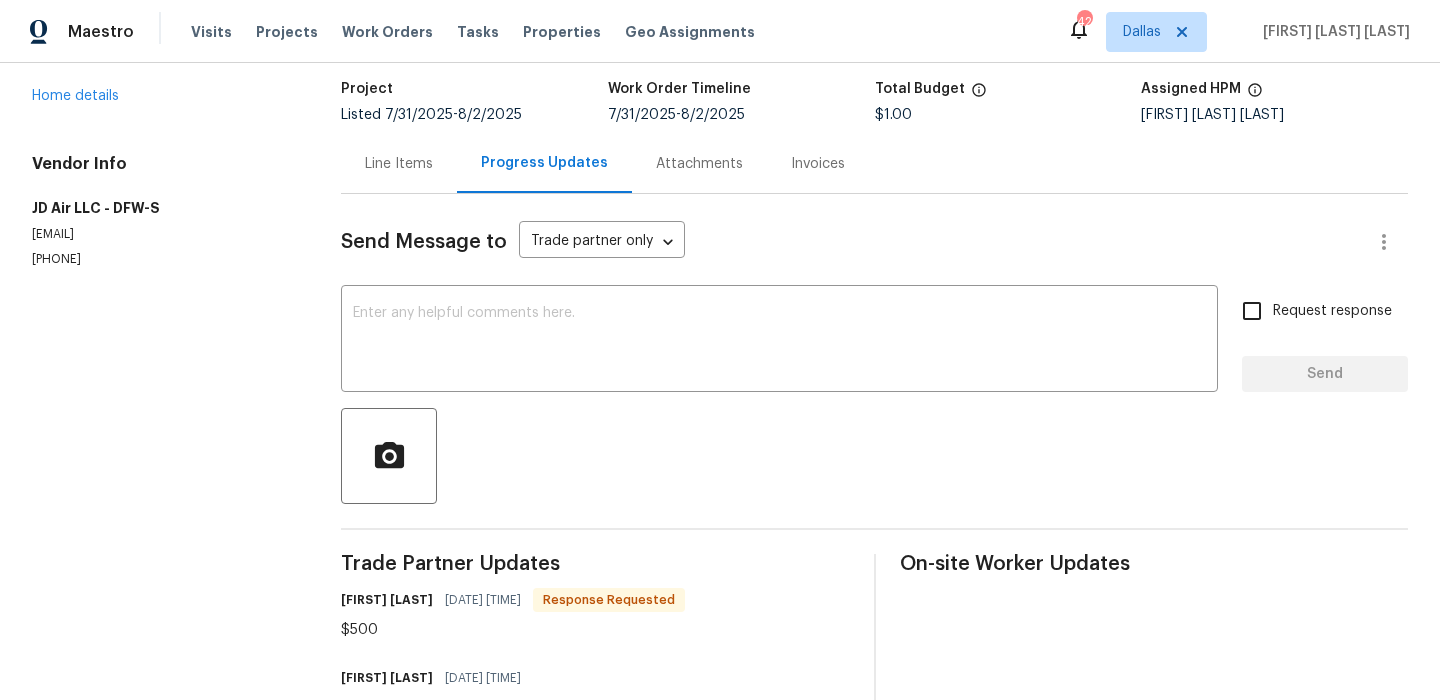 click on "1207 Whitecreek Dr Glenn Heights, TX 75154 Home details" at bounding box center (162, 60) 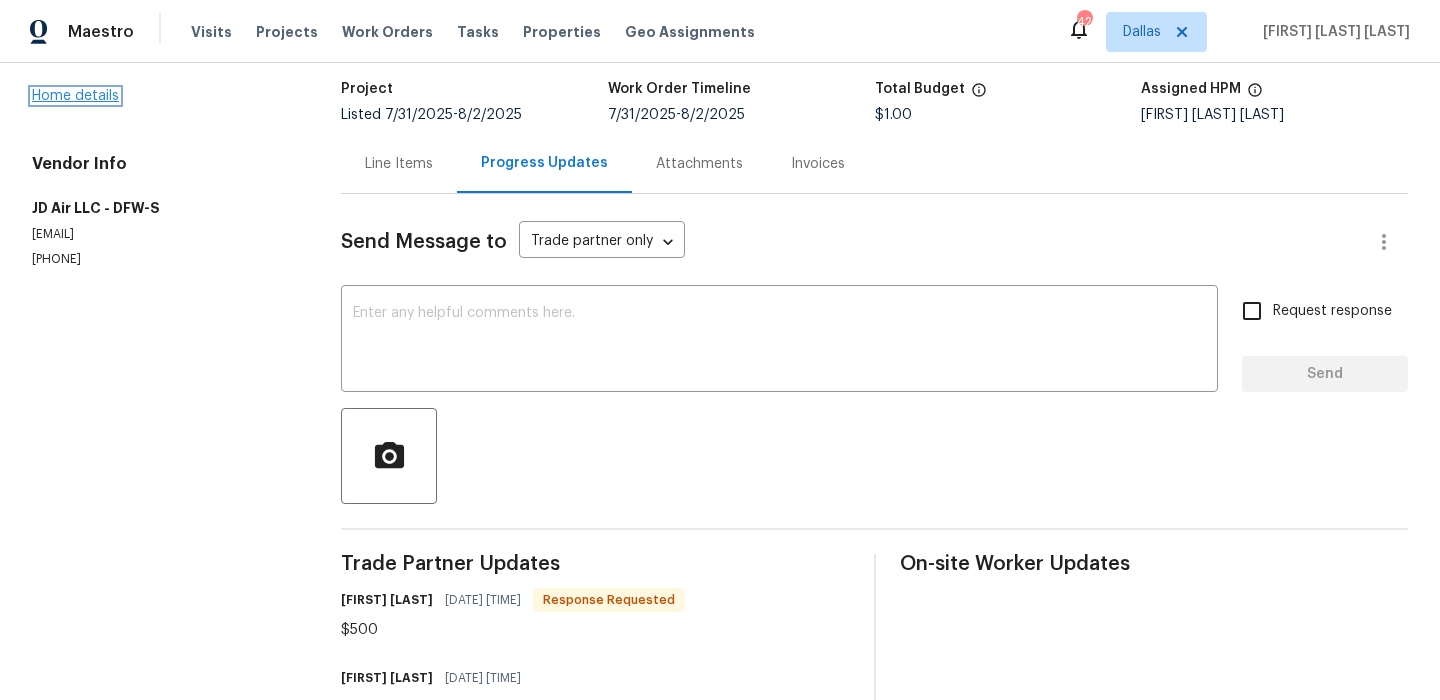 click on "Home details" at bounding box center (75, 96) 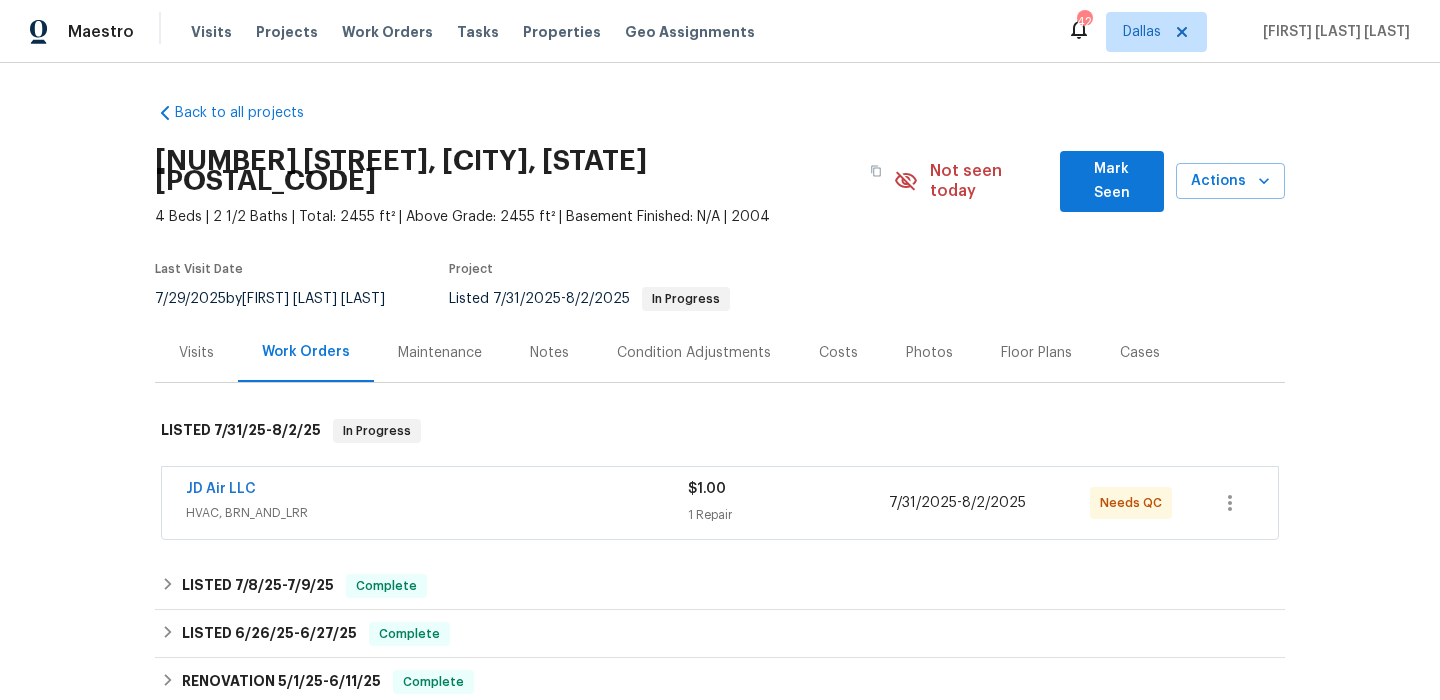 click on "JD Air LLC" at bounding box center (437, 491) 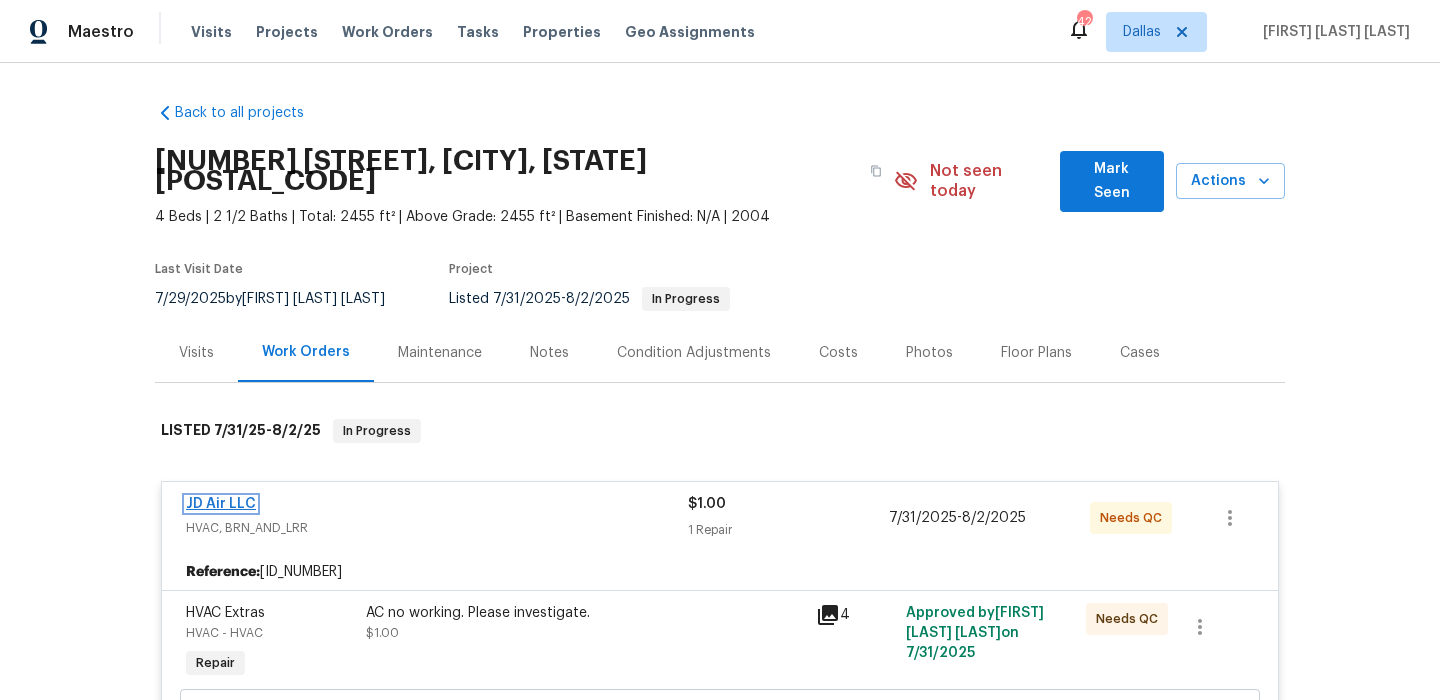 click on "JD Air LLC" at bounding box center [221, 504] 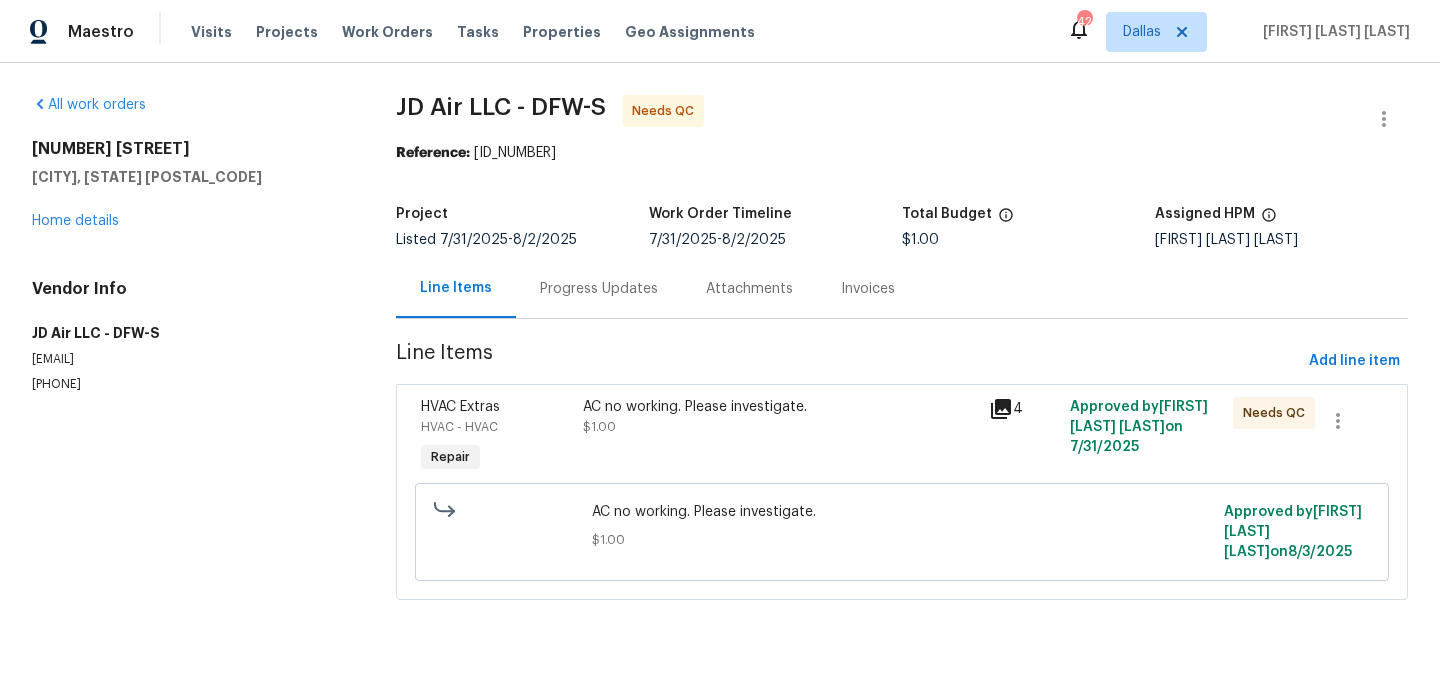 click on "AC no working. Please investigate. $1.00" at bounding box center (780, 437) 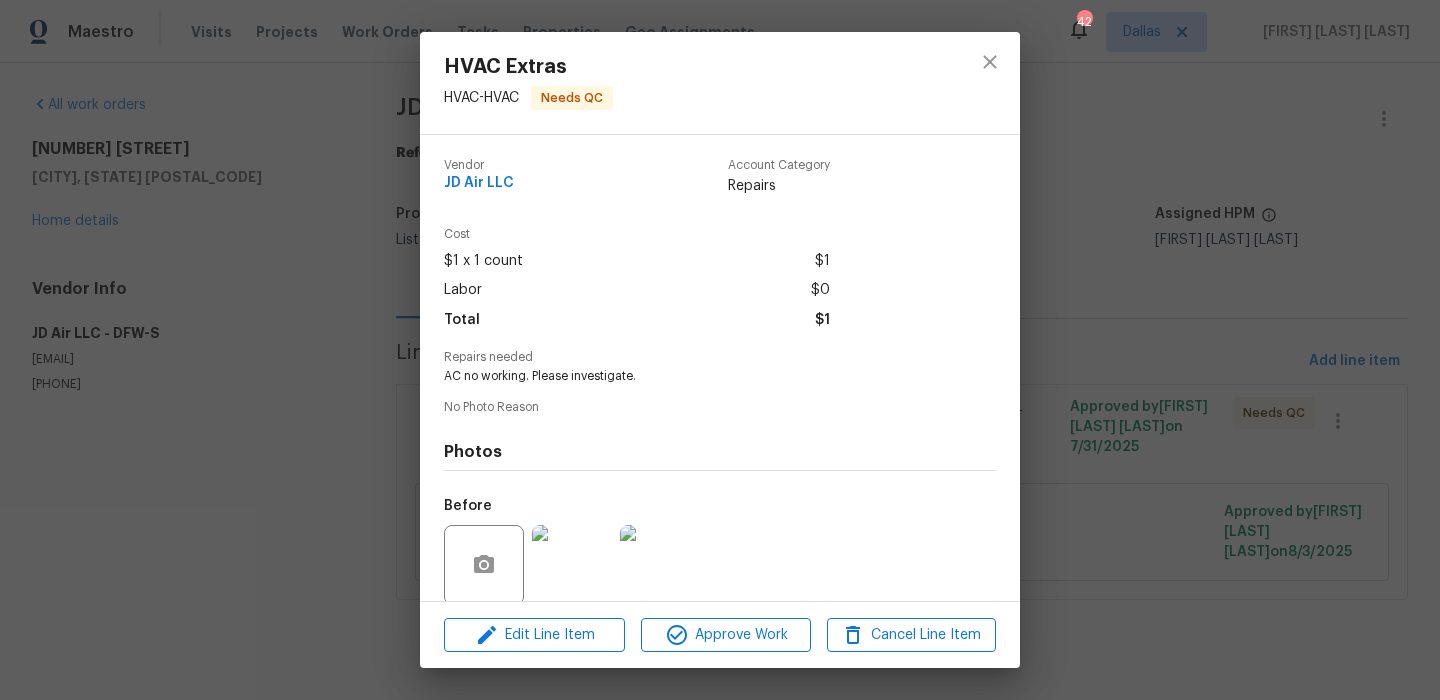 scroll, scrollTop: 153, scrollLeft: 0, axis: vertical 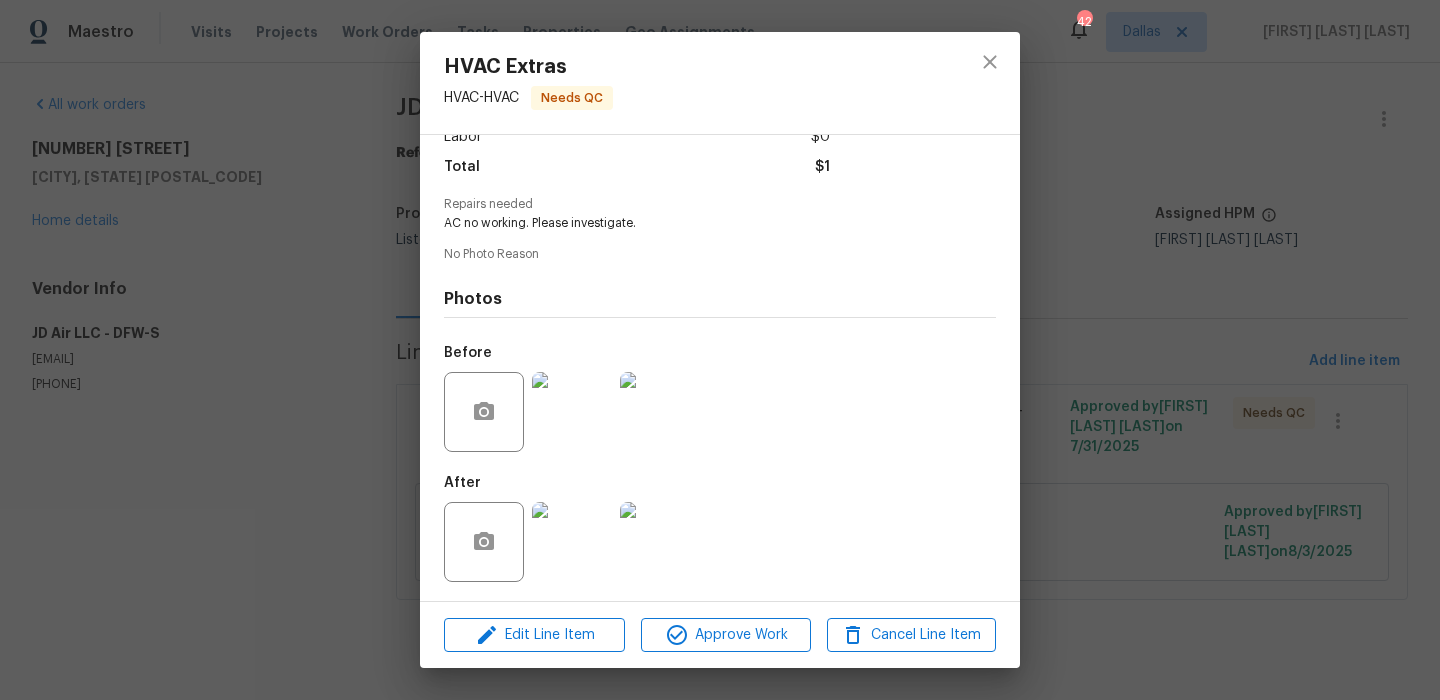 click at bounding box center (572, 542) 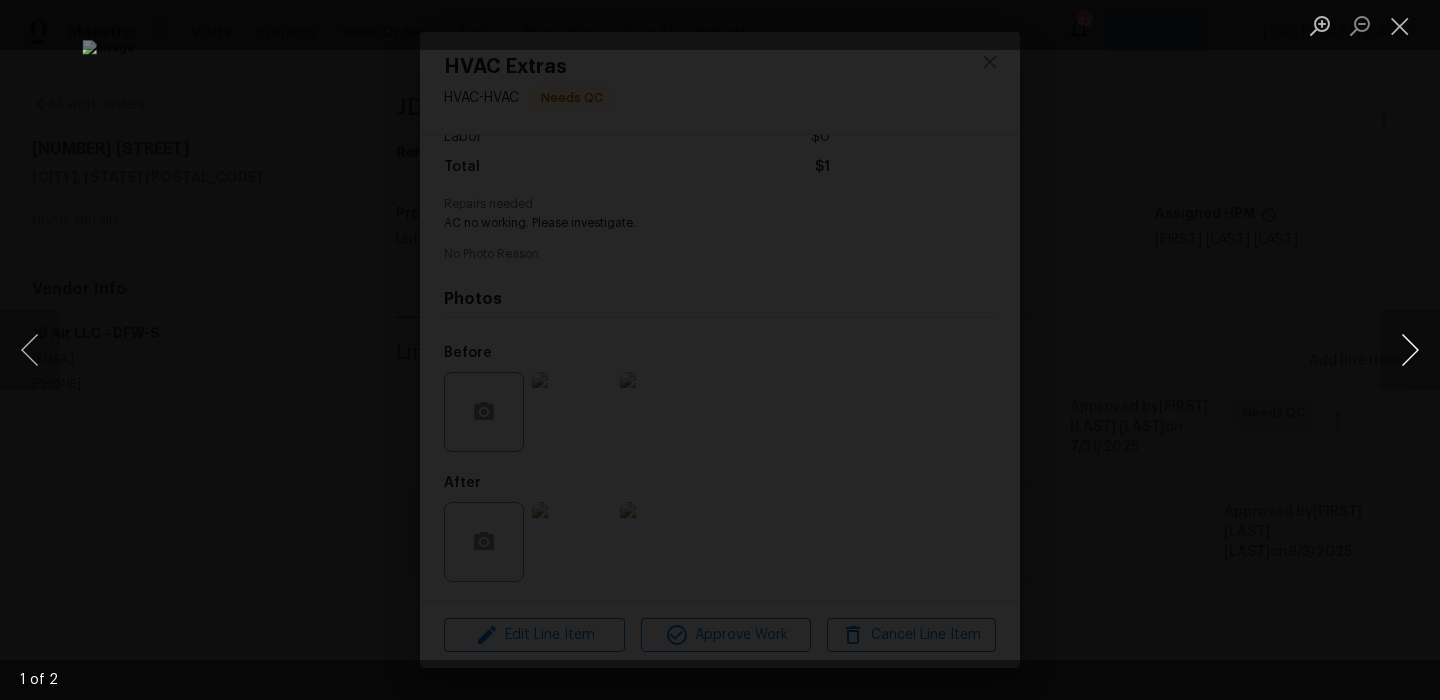 click at bounding box center (1410, 350) 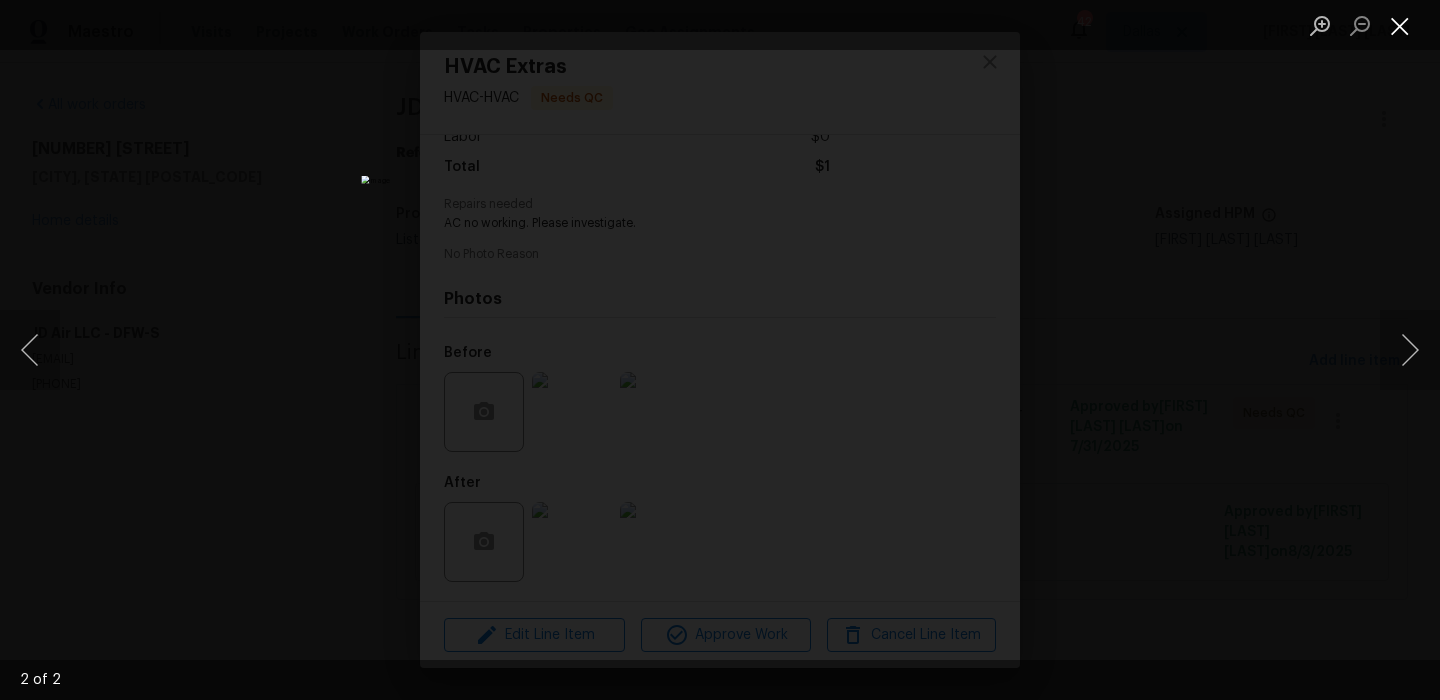 click at bounding box center [1400, 25] 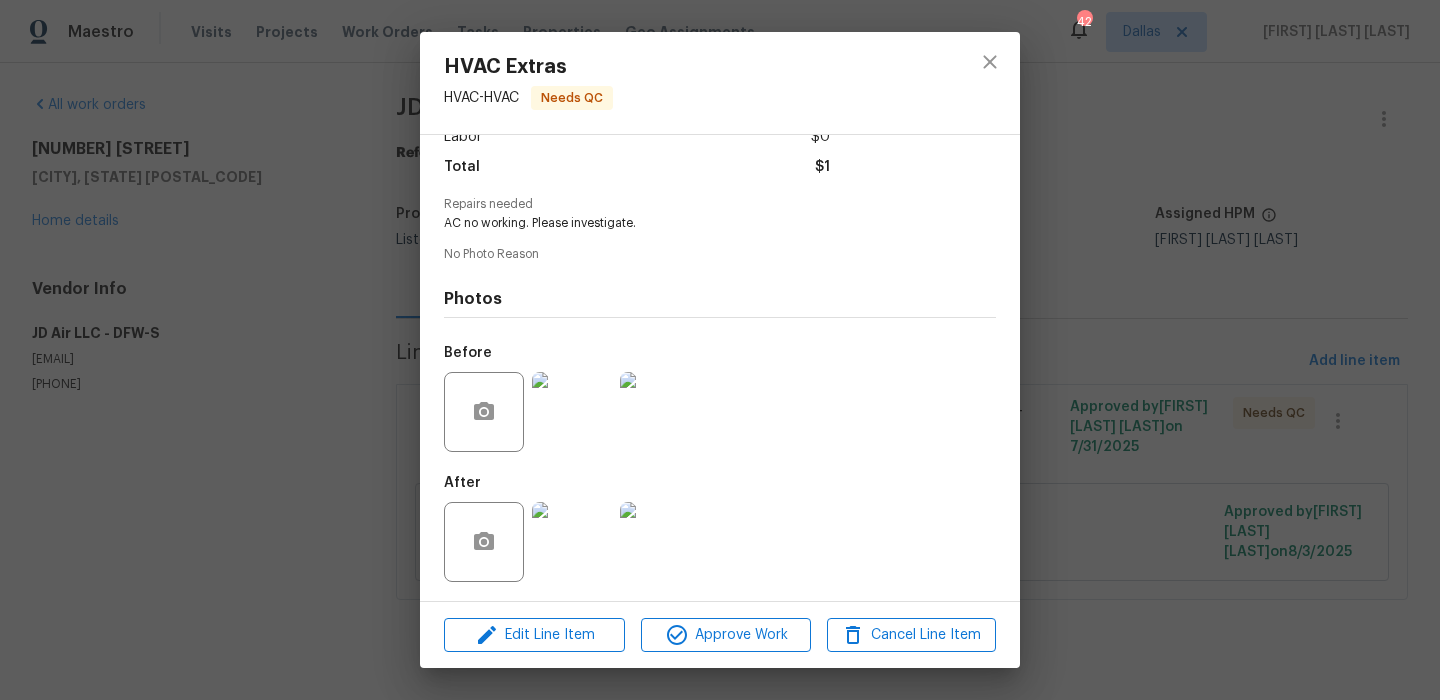 click at bounding box center [572, 412] 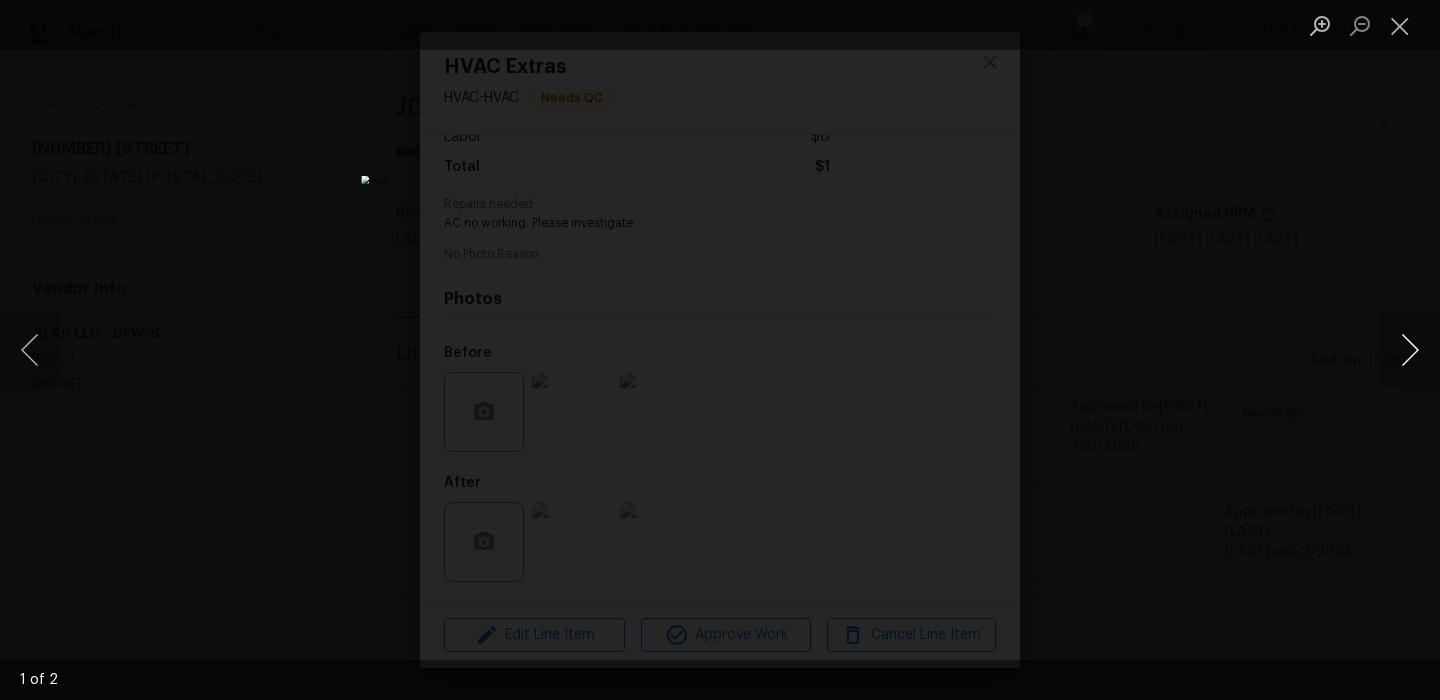 click at bounding box center [1410, 350] 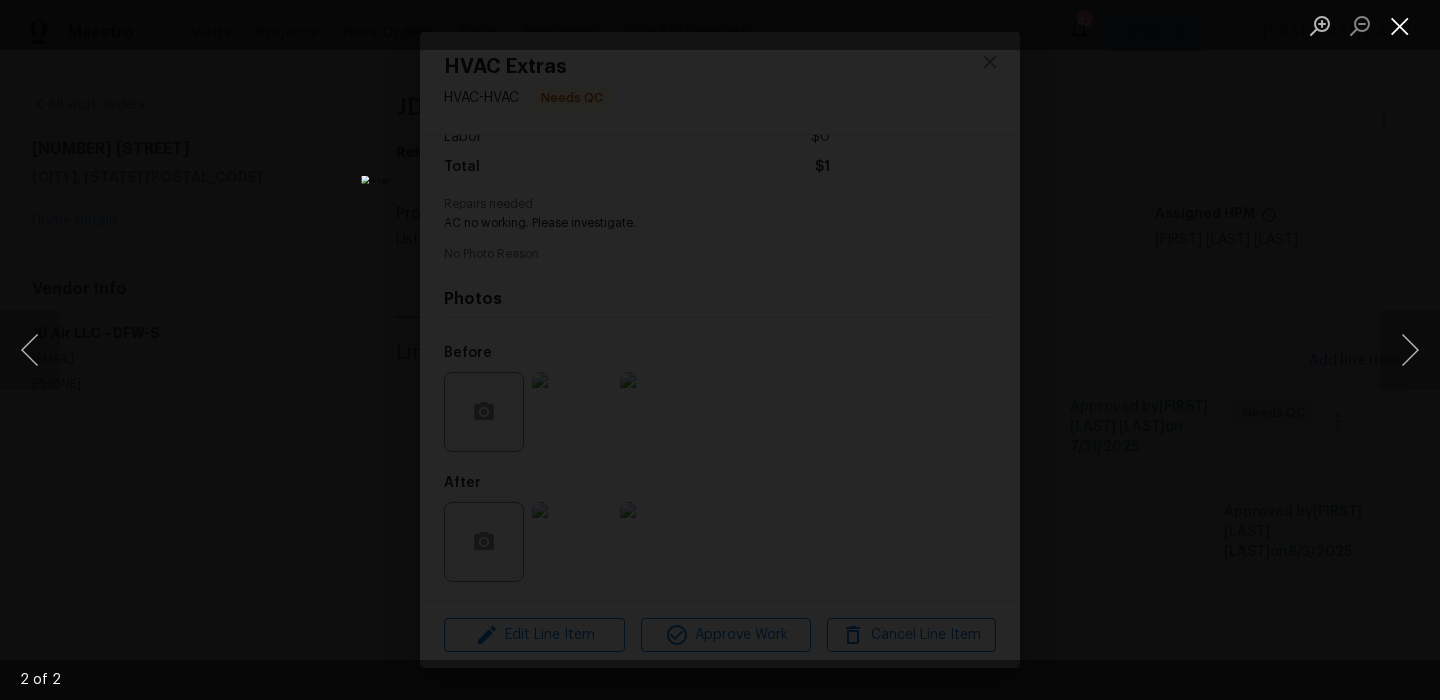 click at bounding box center (1400, 25) 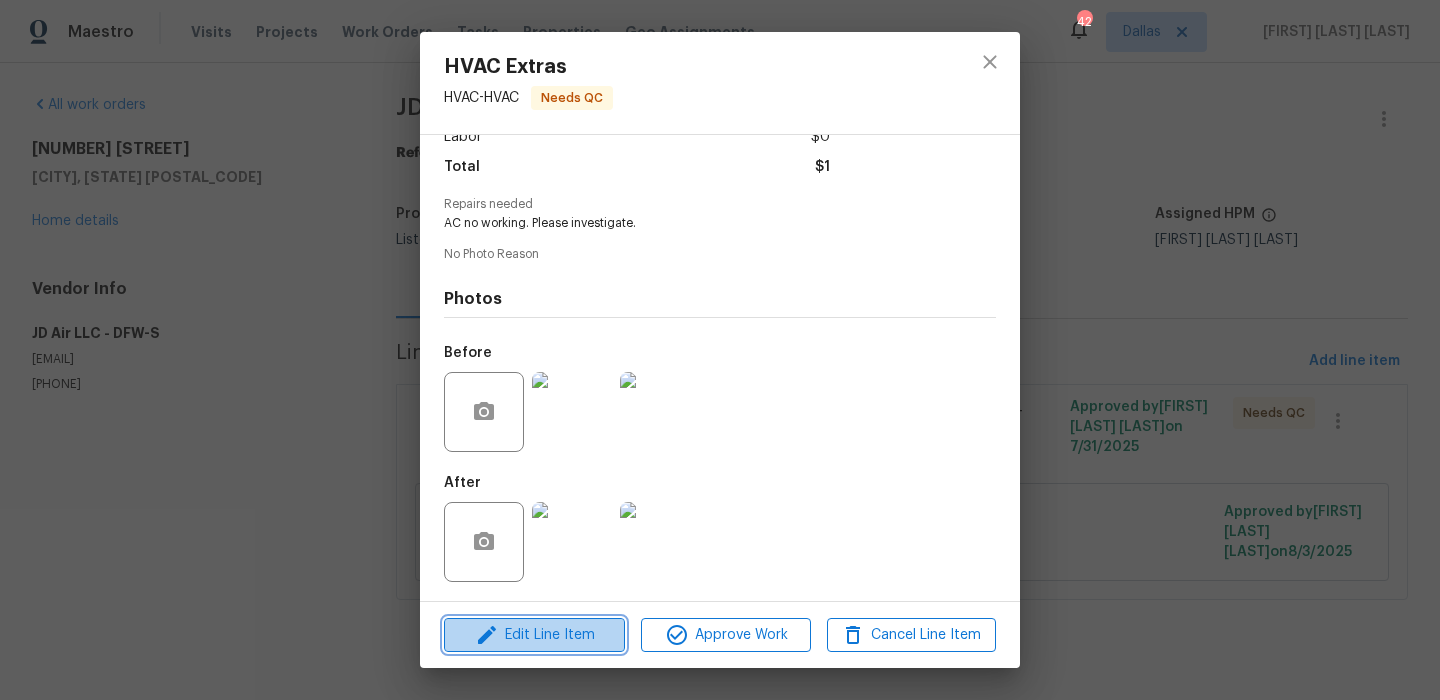 click on "Edit Line Item" at bounding box center [534, 635] 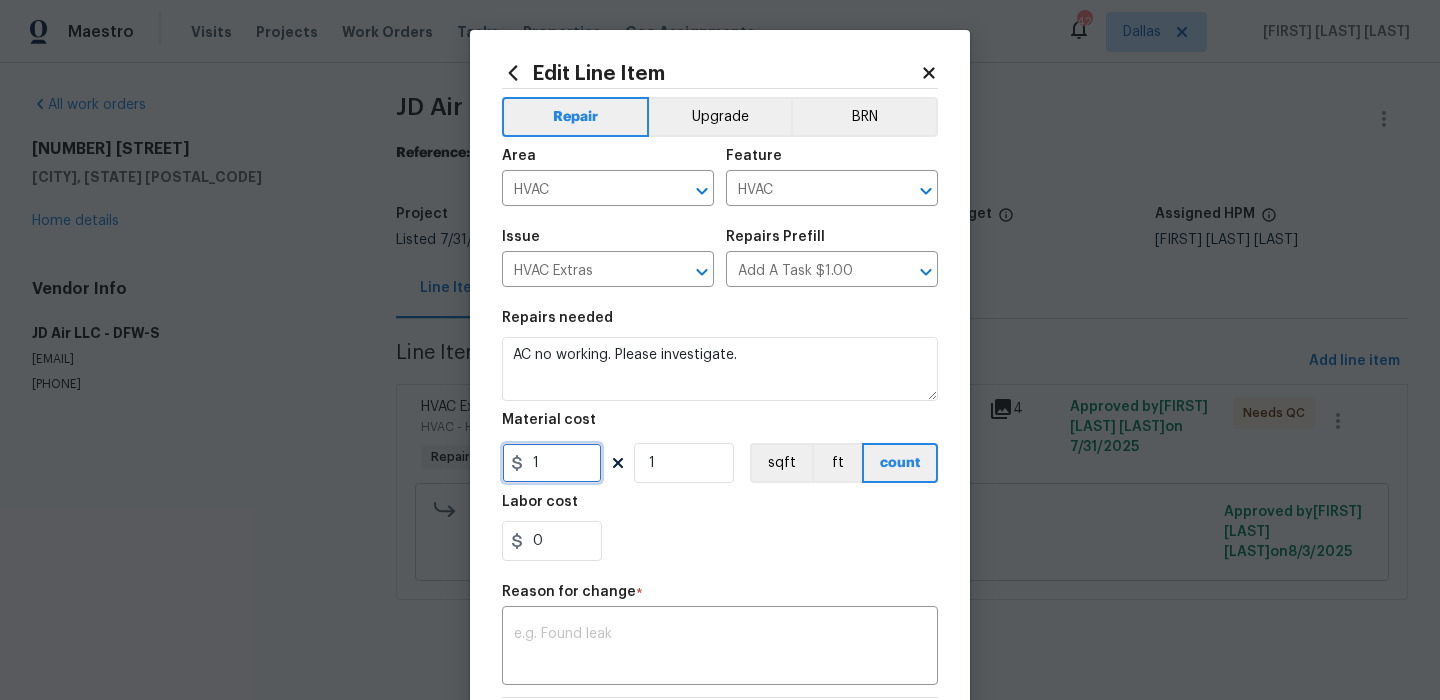 click on "1" at bounding box center [552, 463] 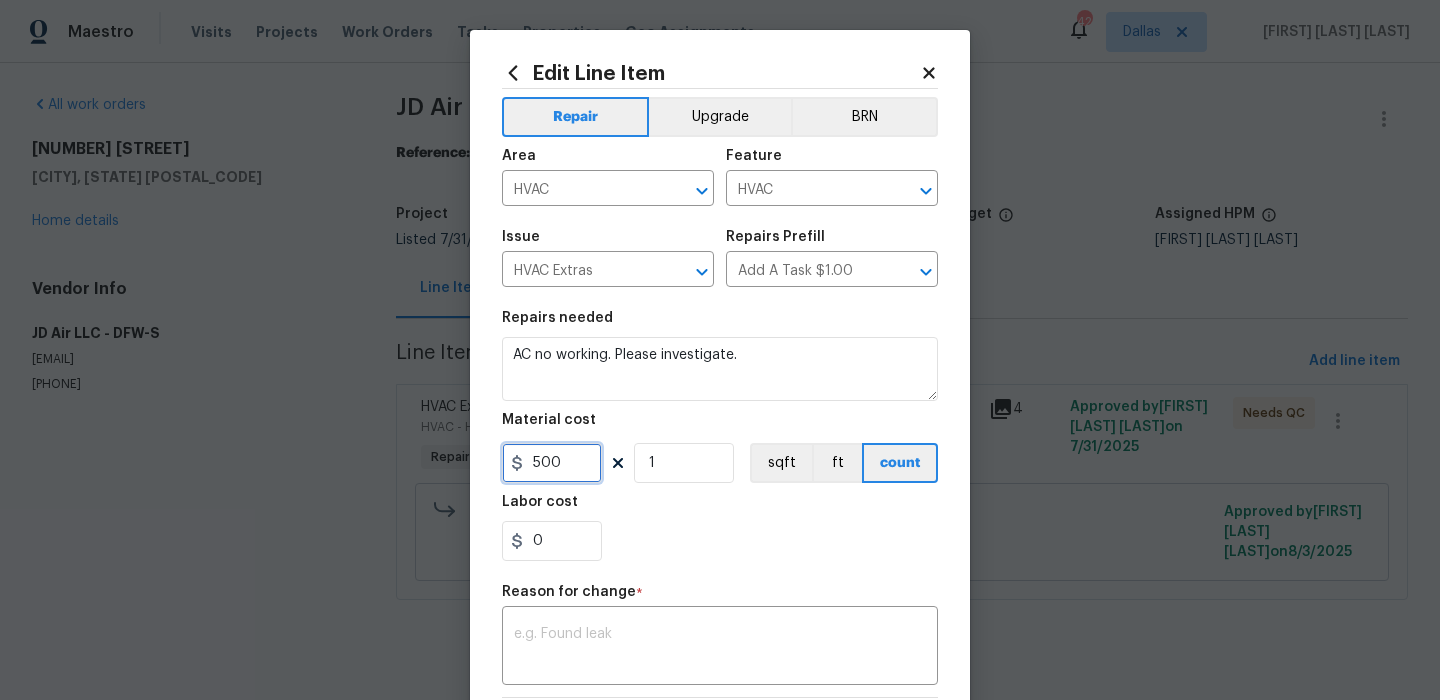 type on "500" 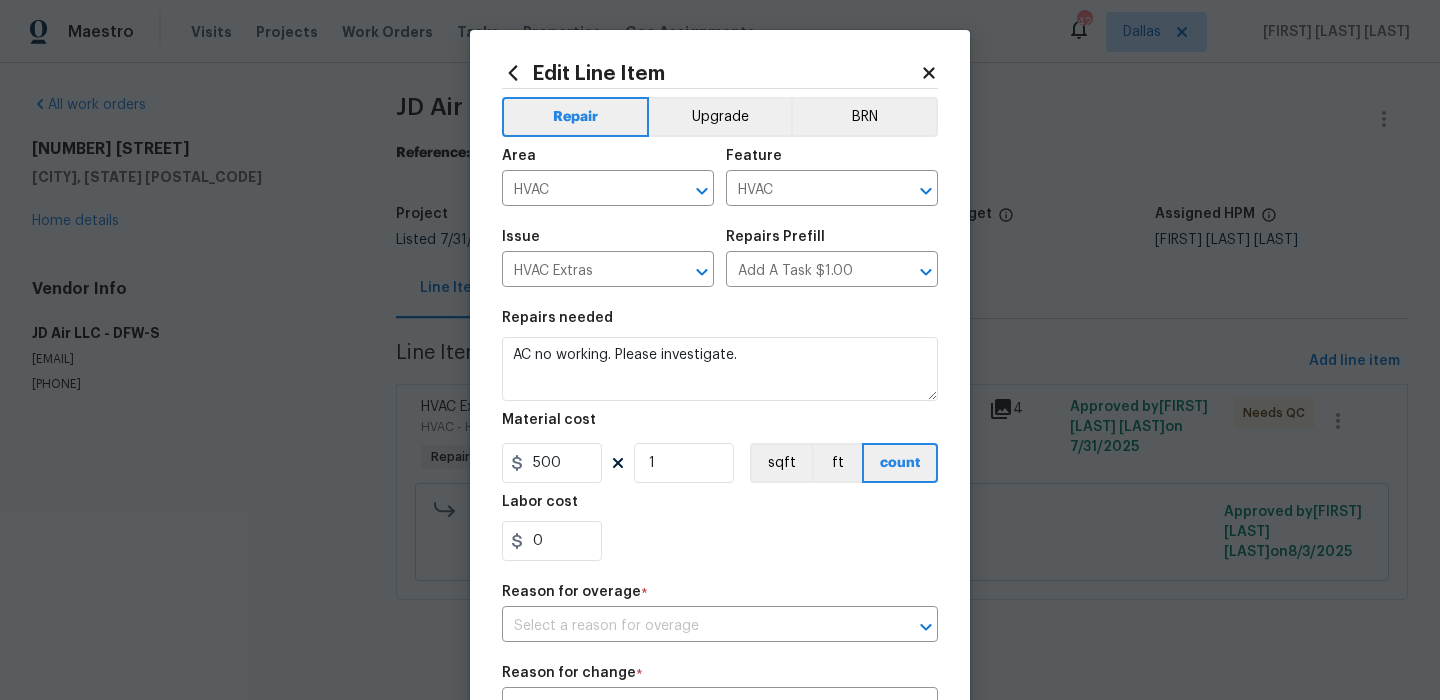click on "Repair Upgrade BRN Area HVAC ​ Feature HVAC ​ Issue HVAC Extras ​ Repairs Prefill Add A Task $1.00 ​ Repairs needed AC no working. Please investigate. Material cost 500 1 sqft ft count Labor cost 0 Reason for overage * ​ Reason for change * x ​ Photos Create without photos" at bounding box center (720, 518) 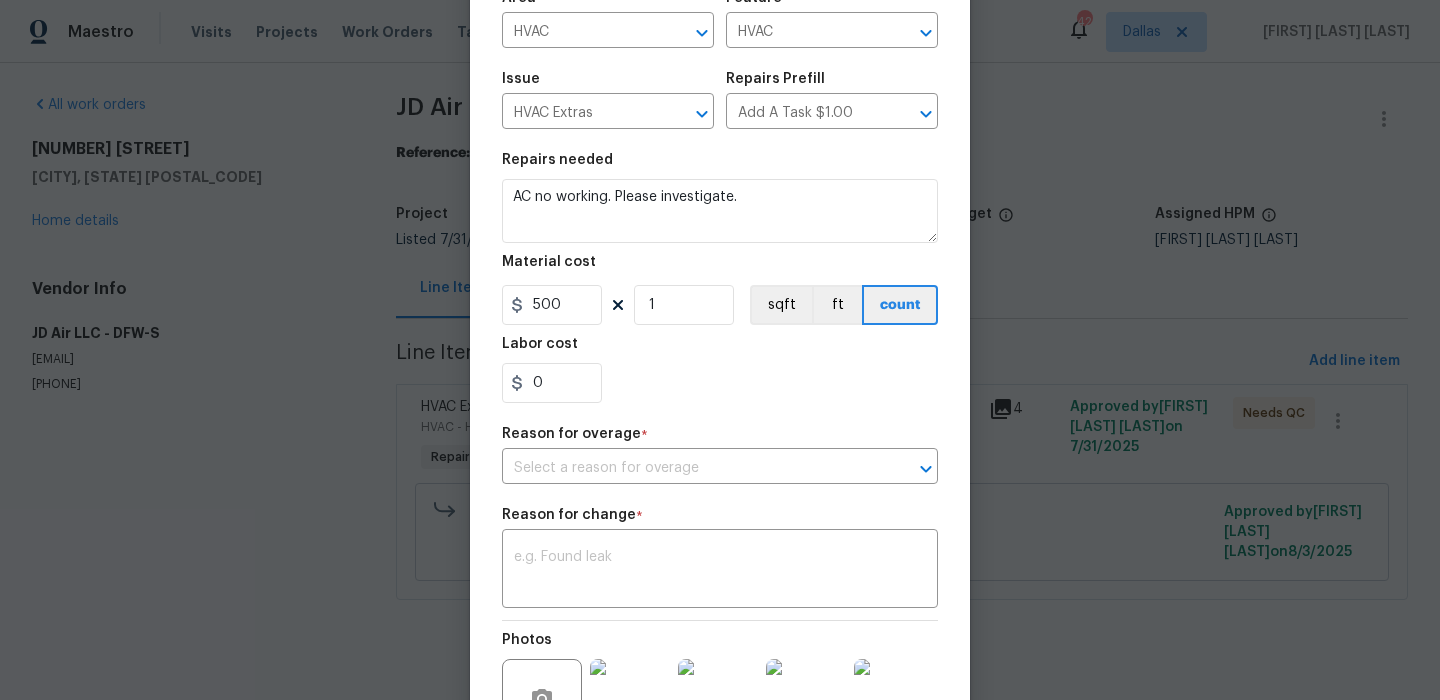 scroll, scrollTop: 199, scrollLeft: 0, axis: vertical 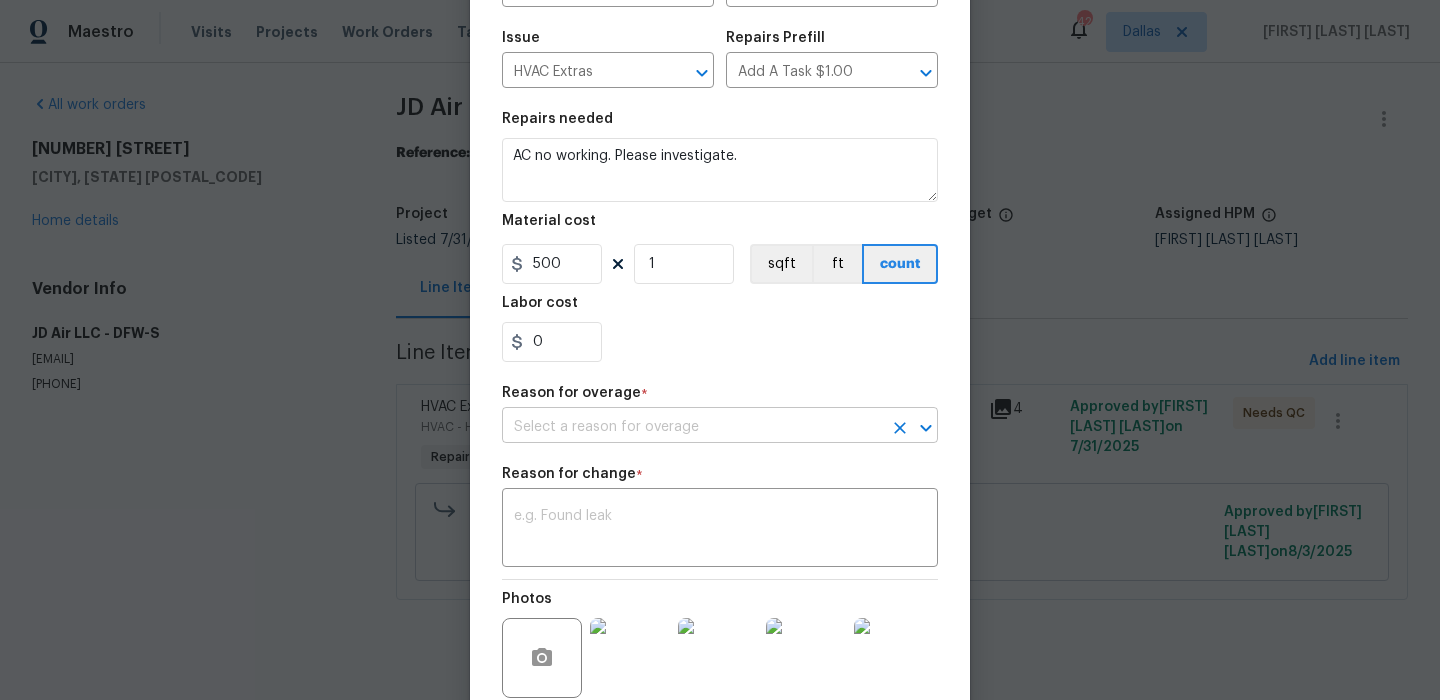click at bounding box center [692, 427] 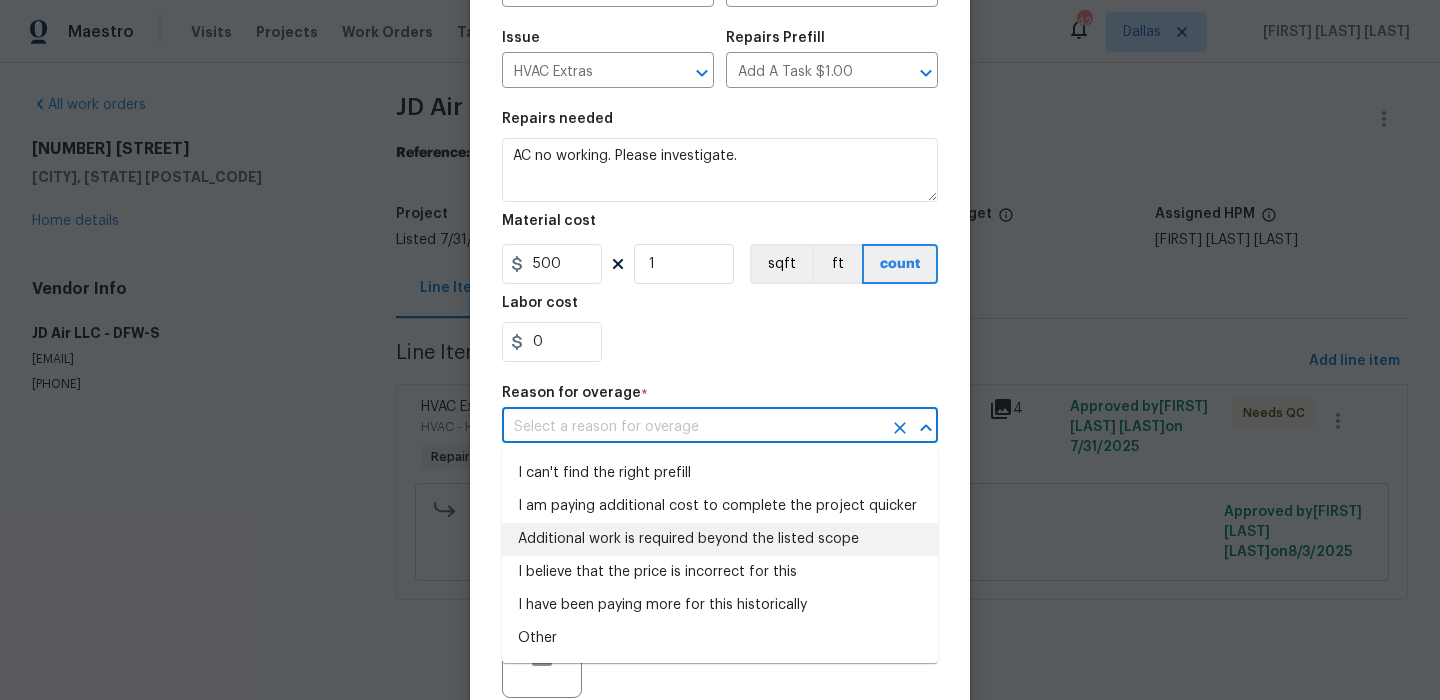 click on "Additional work is required beyond the listed scope" at bounding box center (720, 539) 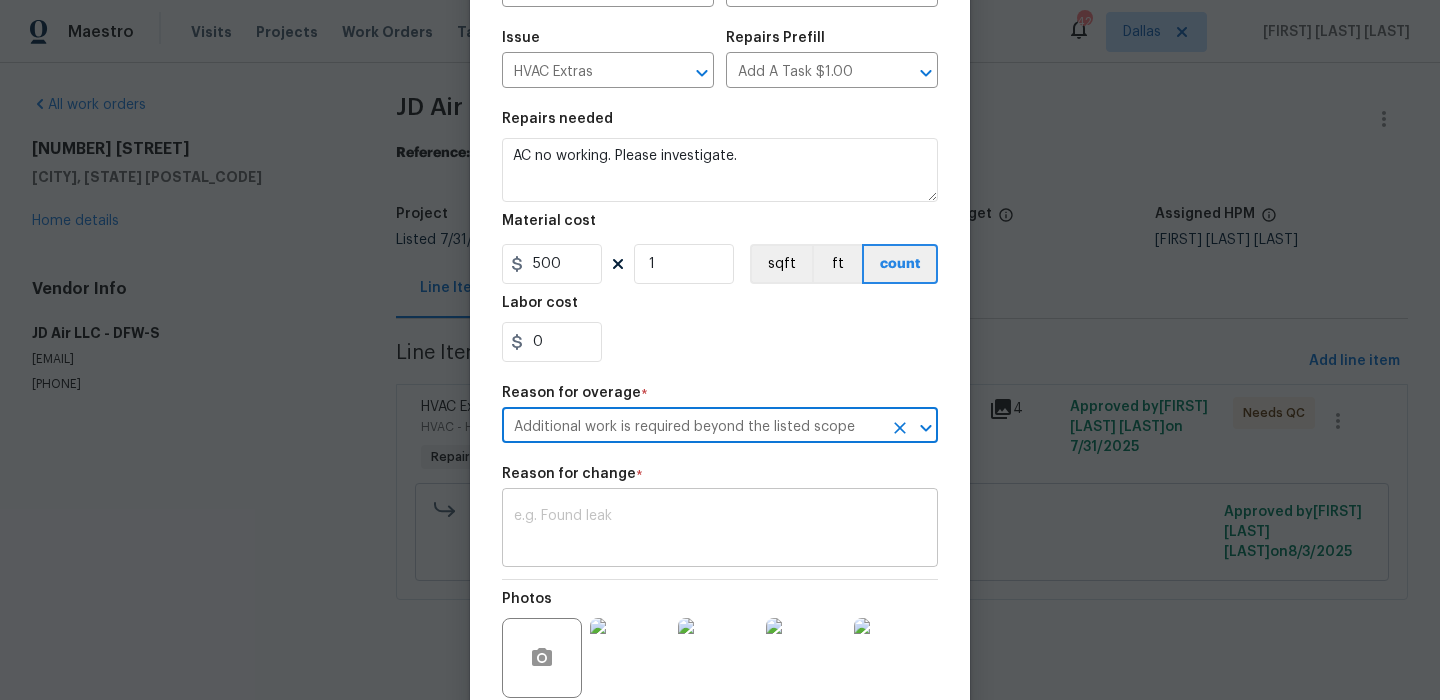 click at bounding box center [720, 530] 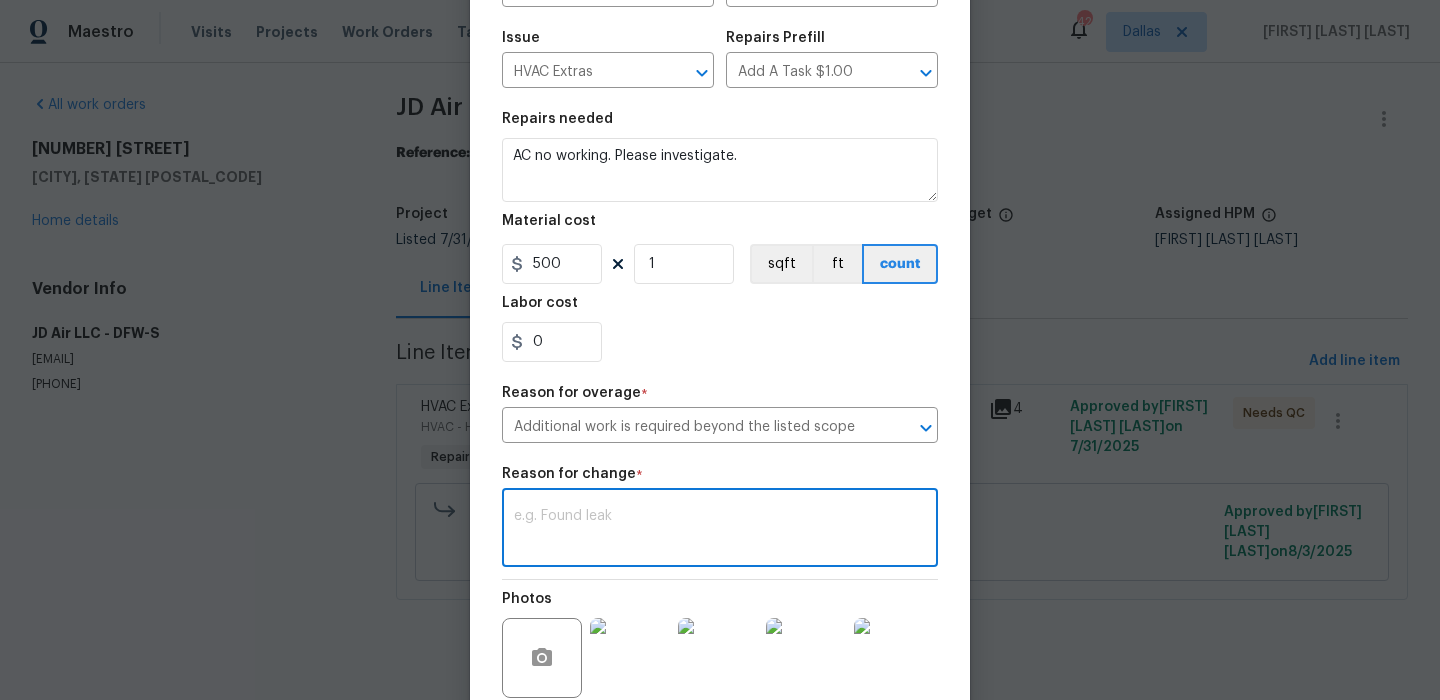 paste on "WO completed, blower wheel had dismantled. We put a new blower wheel and motor. Unit is working good." 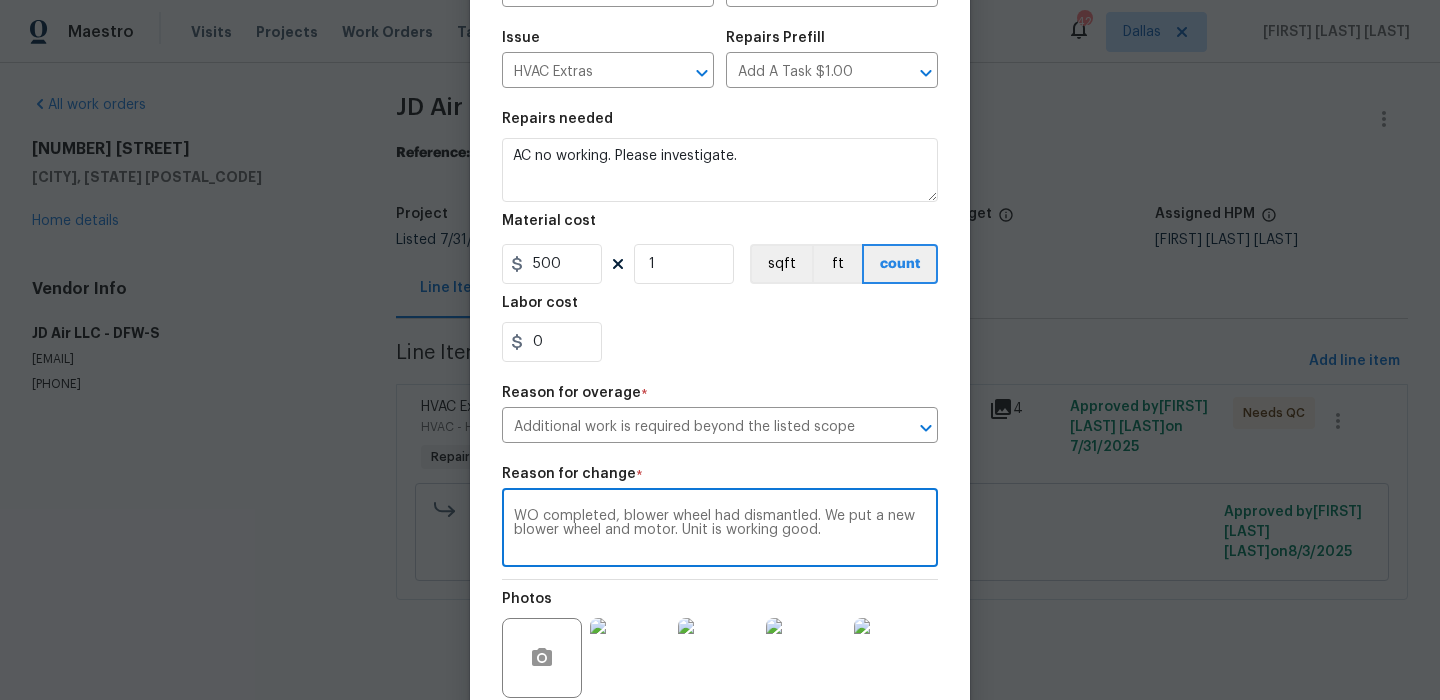 scroll, scrollTop: 367, scrollLeft: 0, axis: vertical 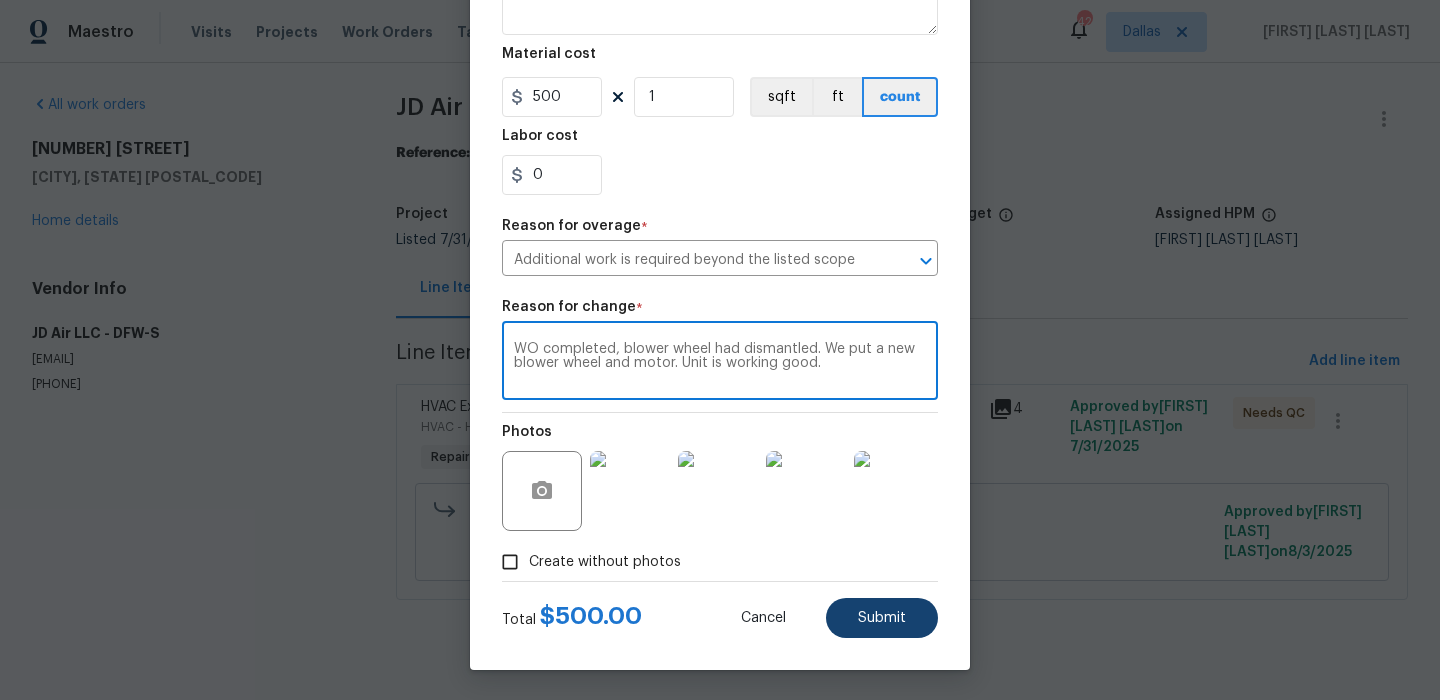 type on "WO completed, blower wheel had dismantled. We put a new blower wheel and motor. Unit is working good." 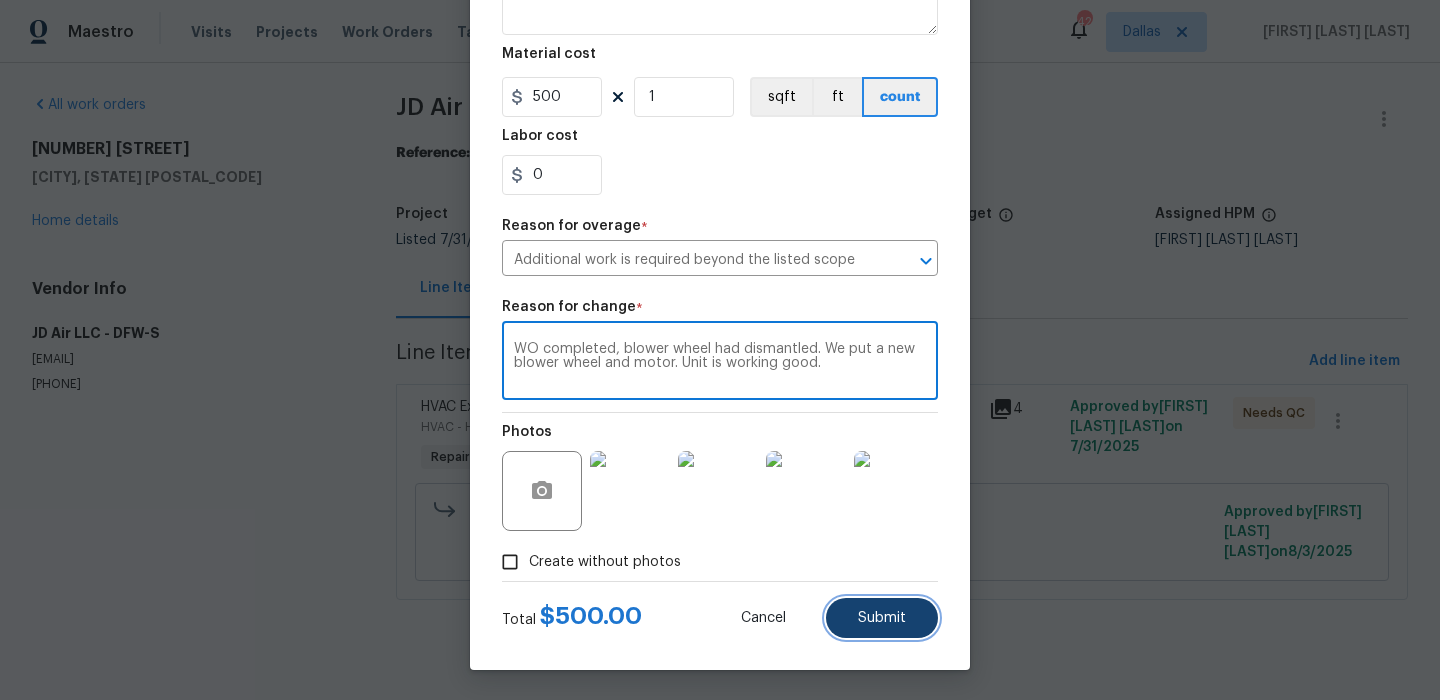 click on "Submit" at bounding box center (882, 618) 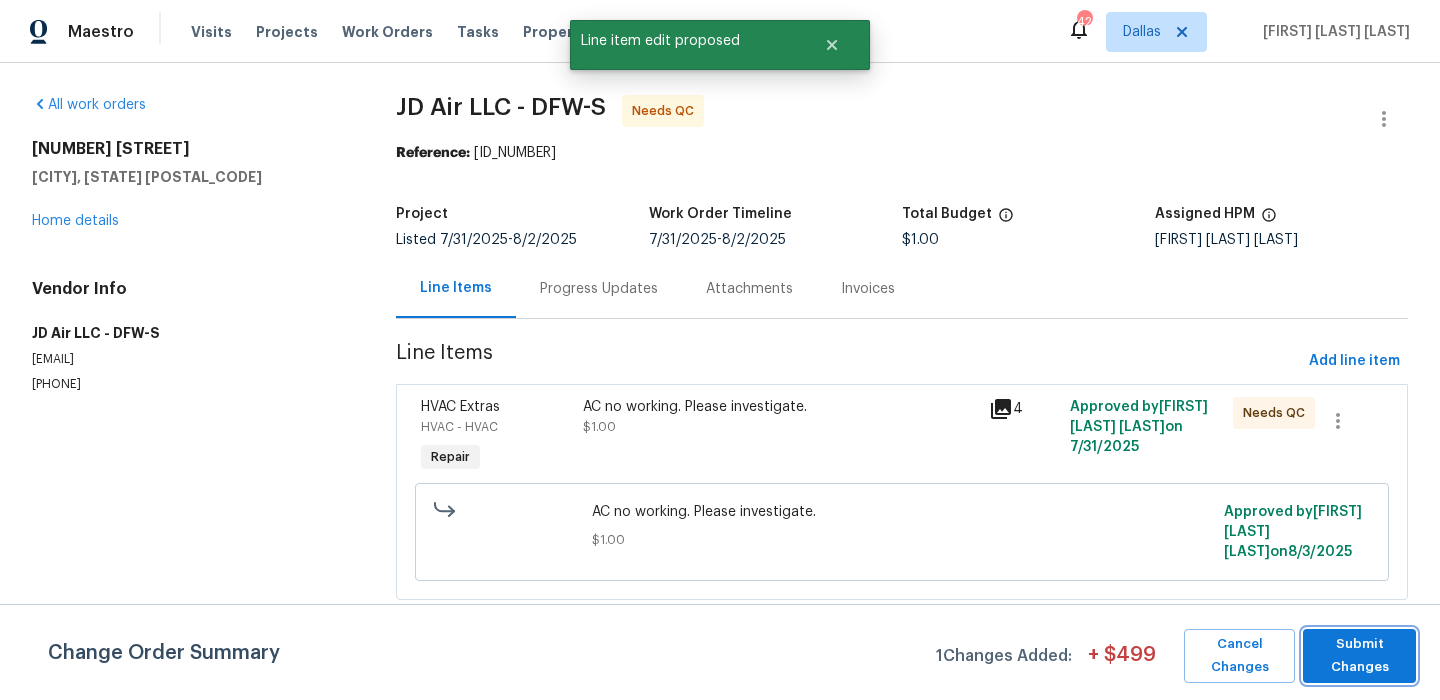 click on "Submit Changes" at bounding box center [1359, 656] 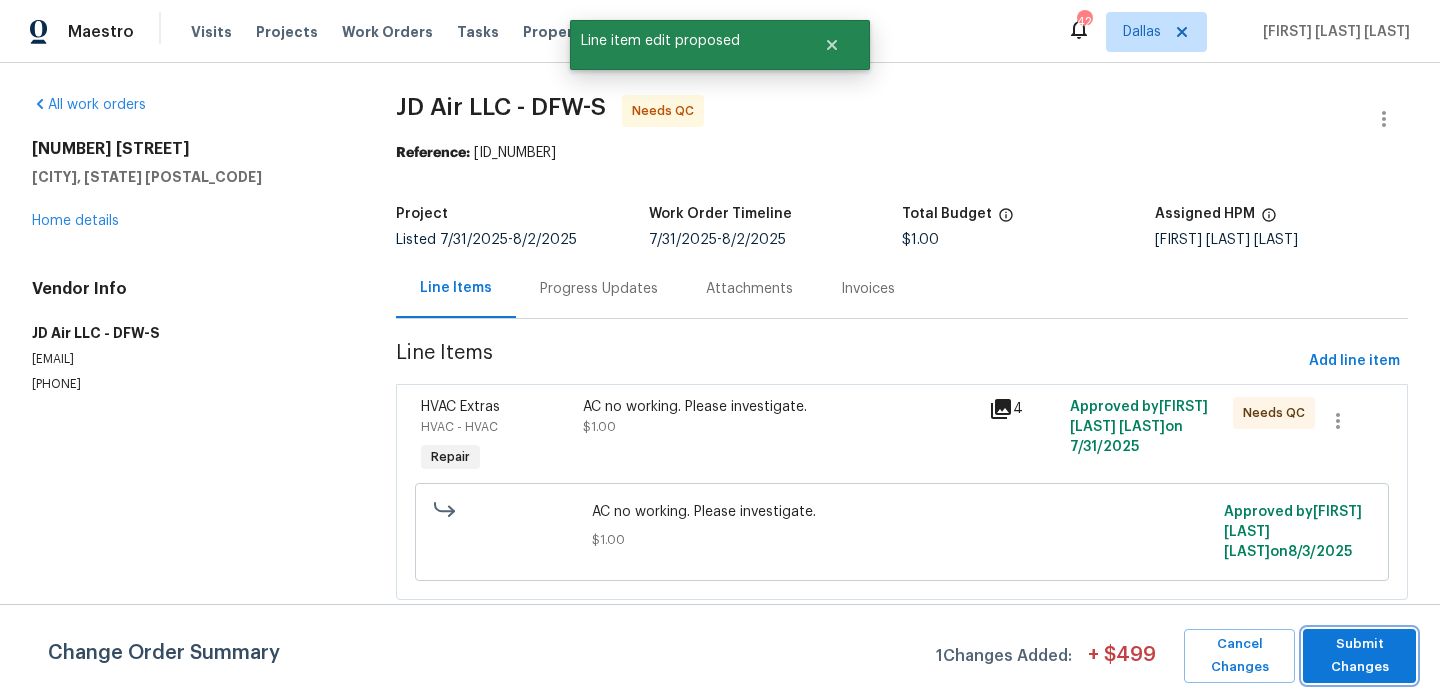 scroll, scrollTop: 0, scrollLeft: 0, axis: both 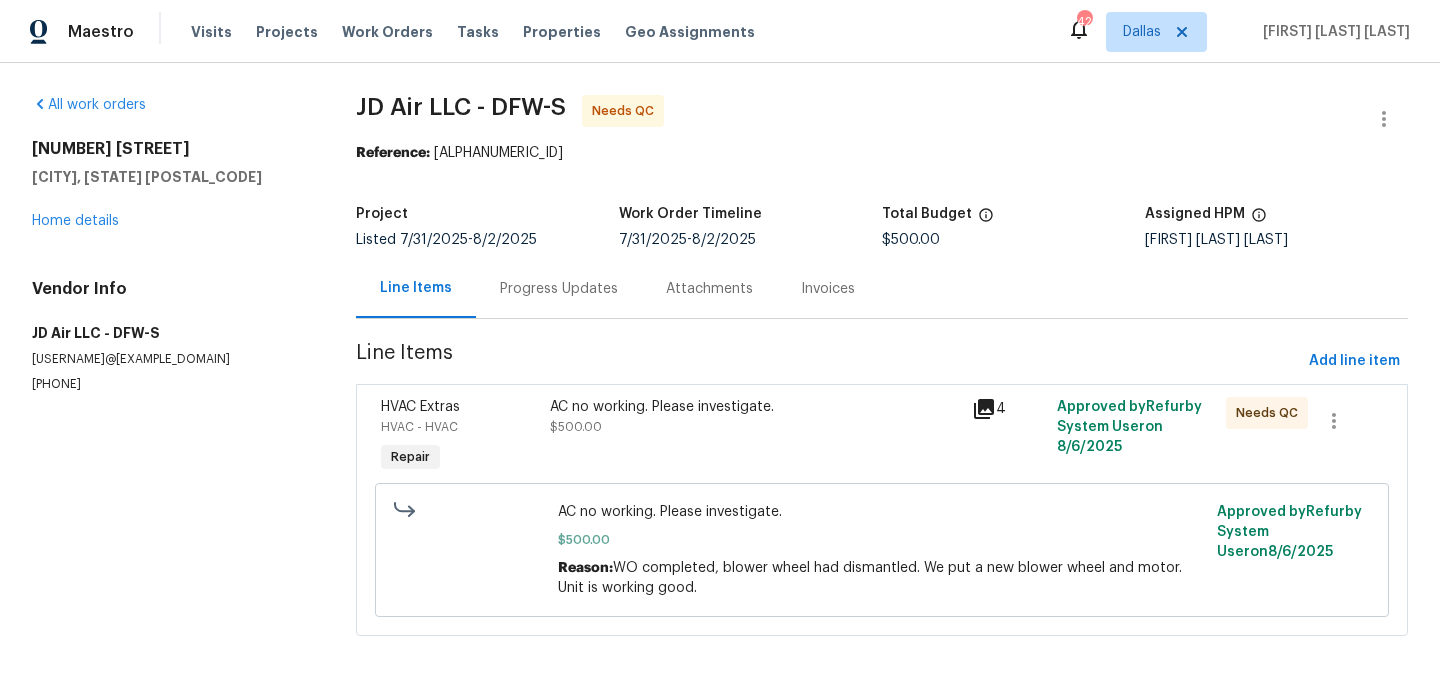 click on "AC no working. Please investigate." at bounding box center (755, 407) 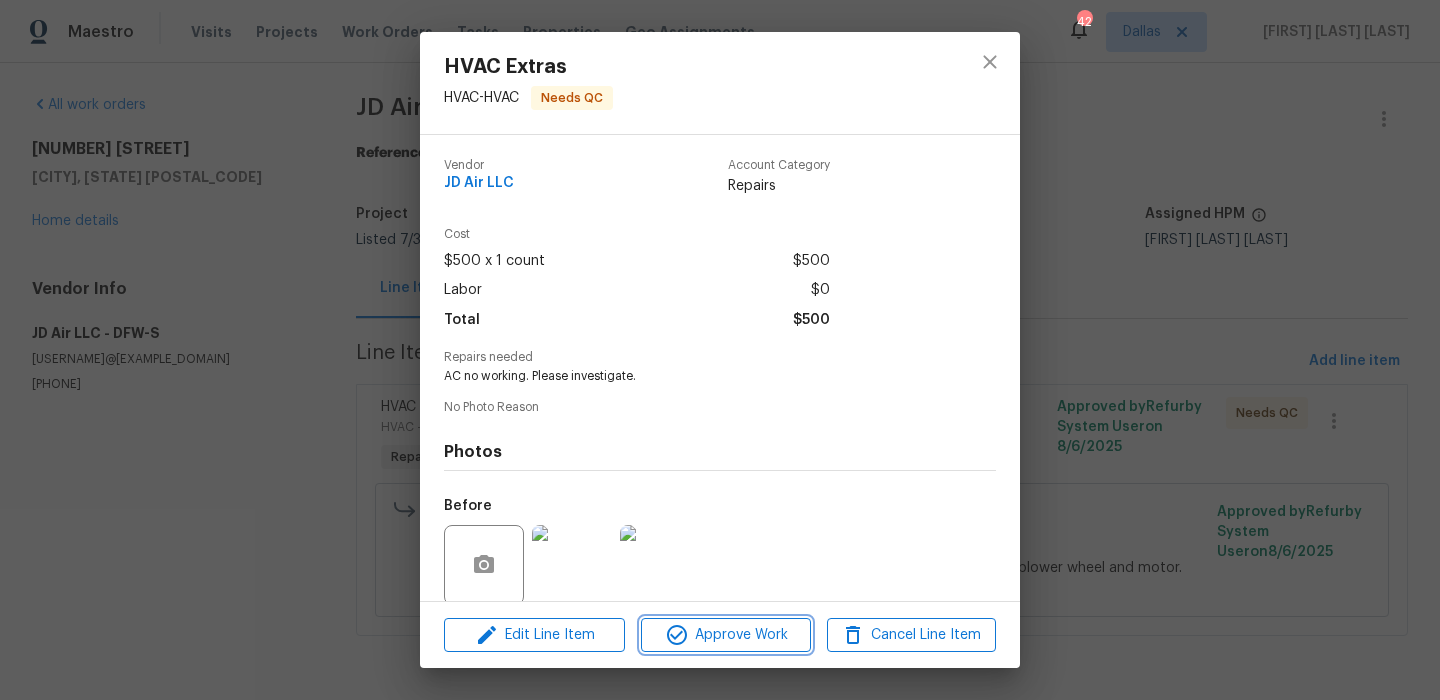 click on "Approve Work" at bounding box center (725, 635) 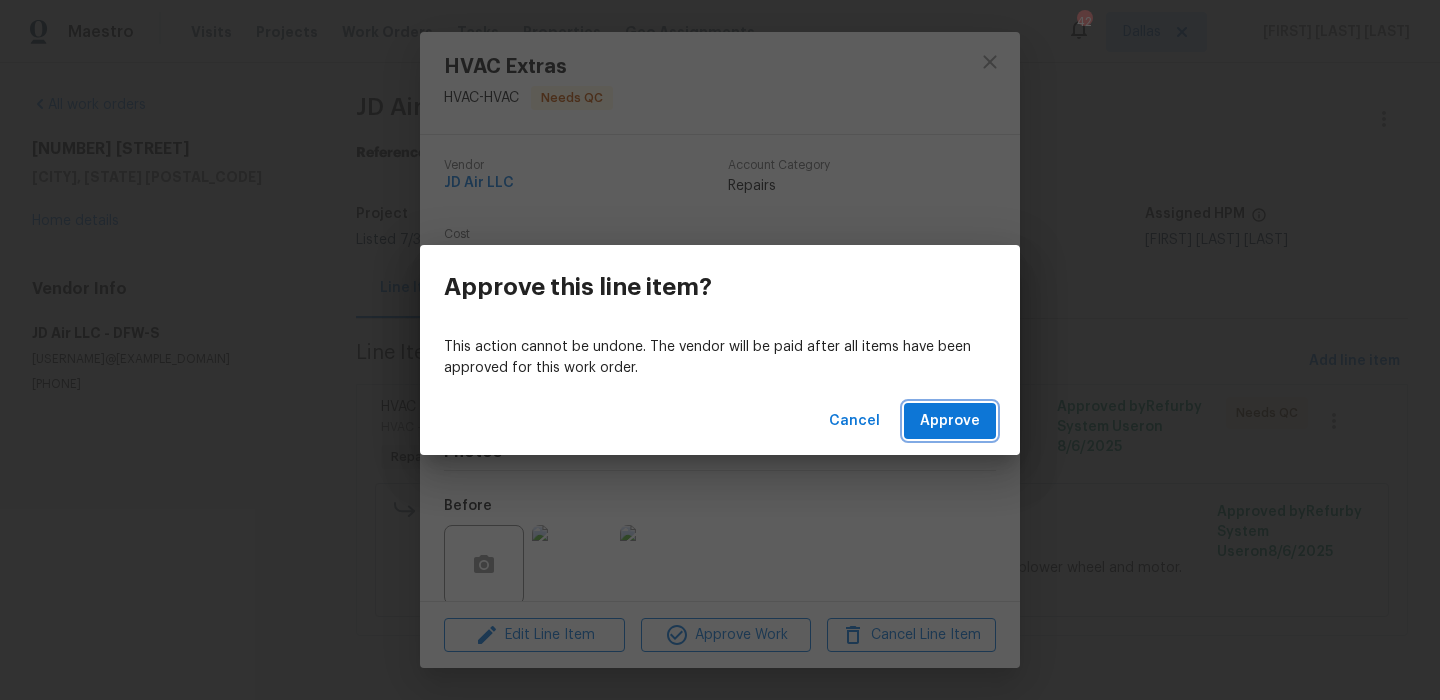 click on "Approve" at bounding box center (950, 421) 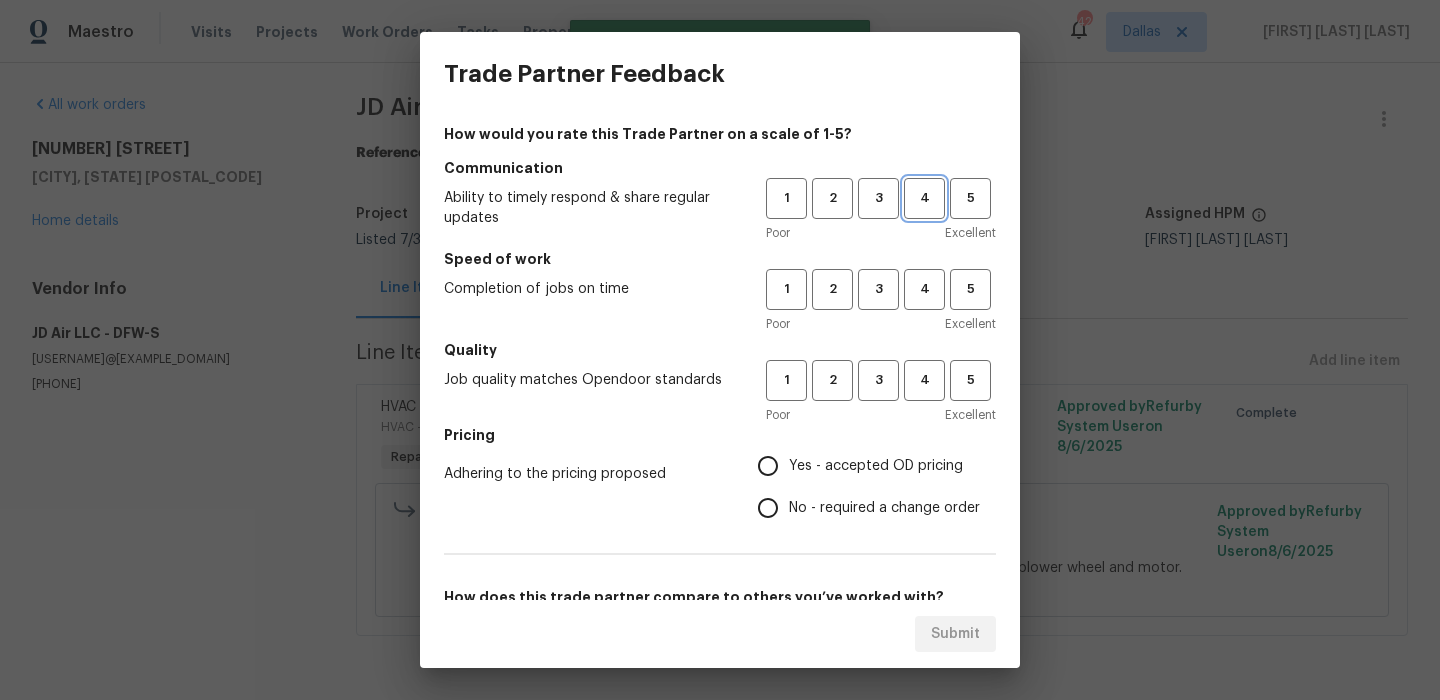 click on "4" at bounding box center [924, 198] 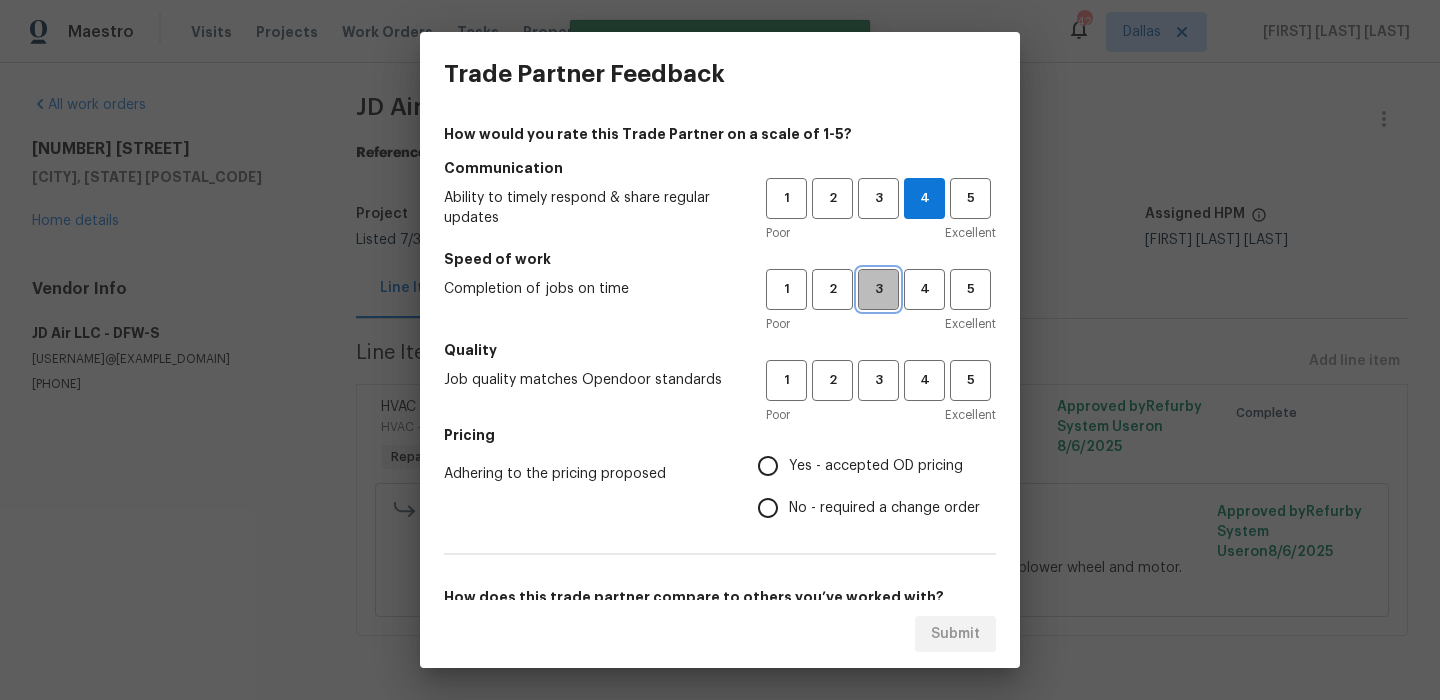 click on "3" at bounding box center (878, 289) 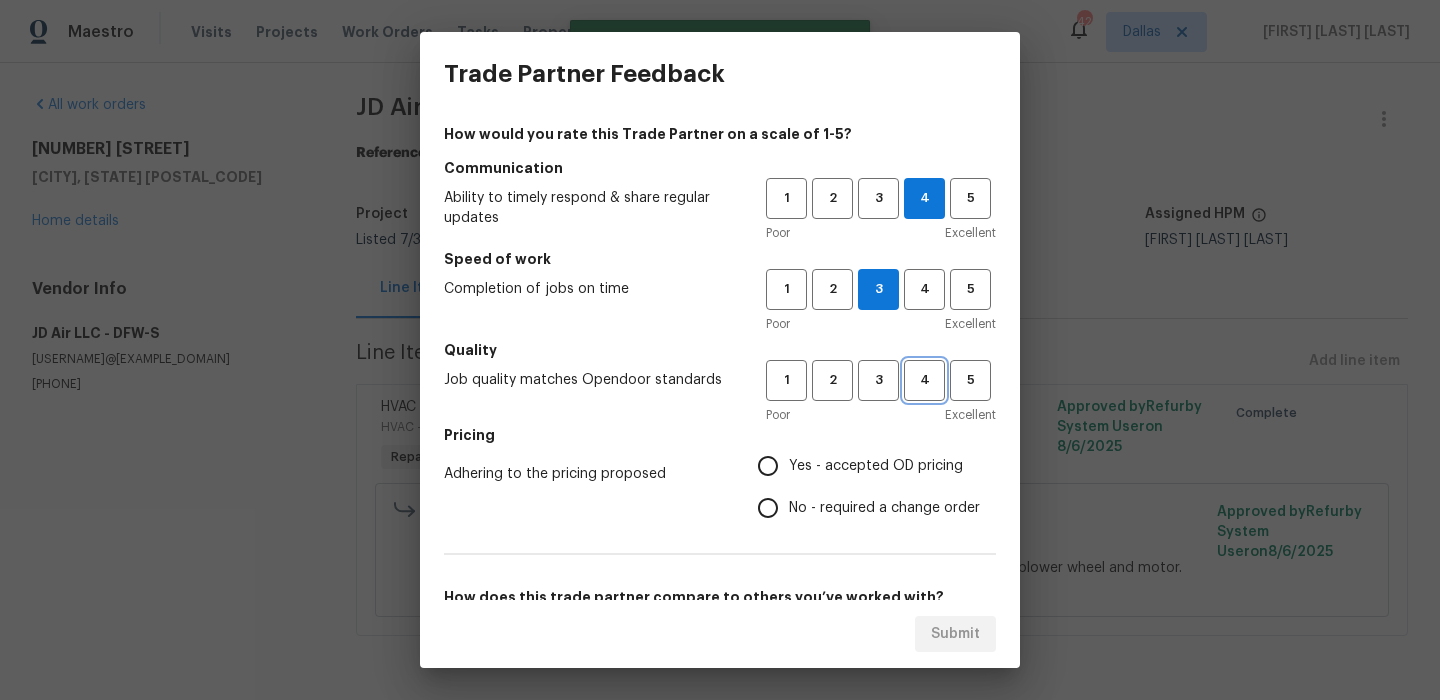 click on "4" at bounding box center [924, 380] 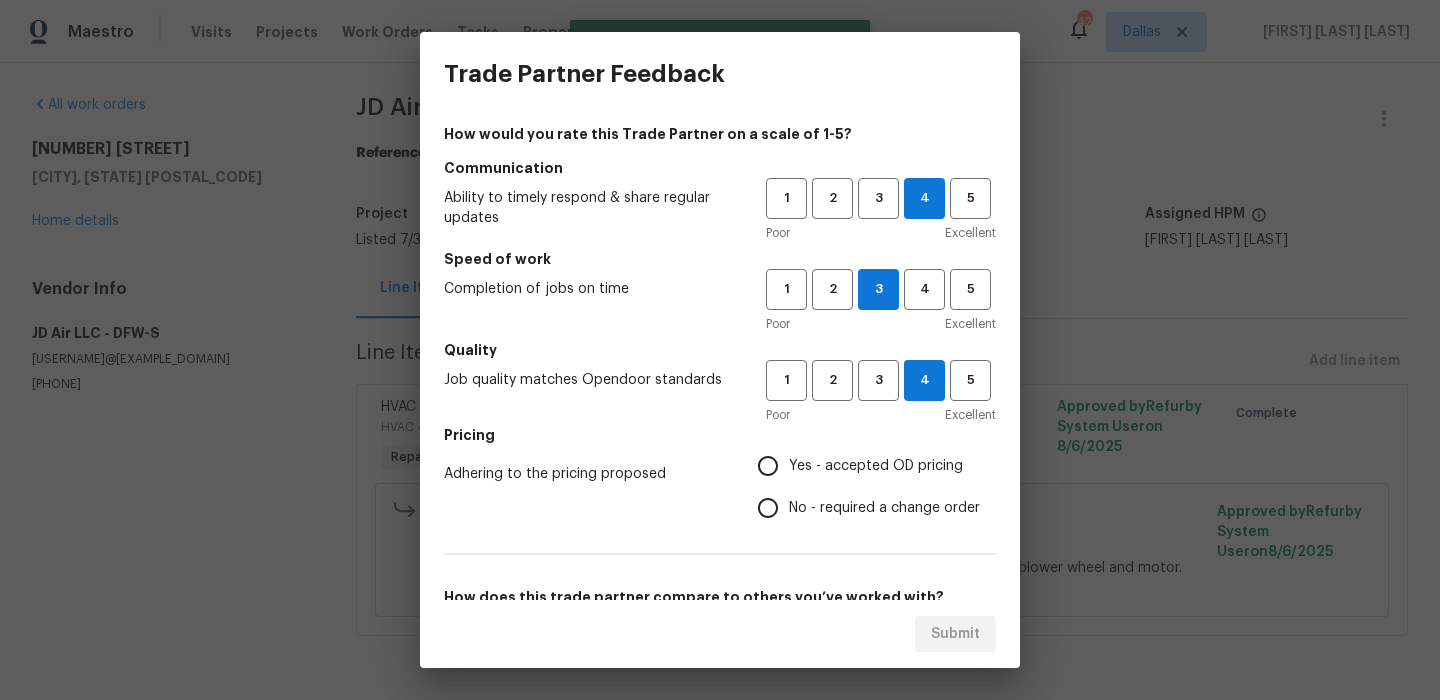 click on "Yes - accepted OD pricing" at bounding box center [876, 466] 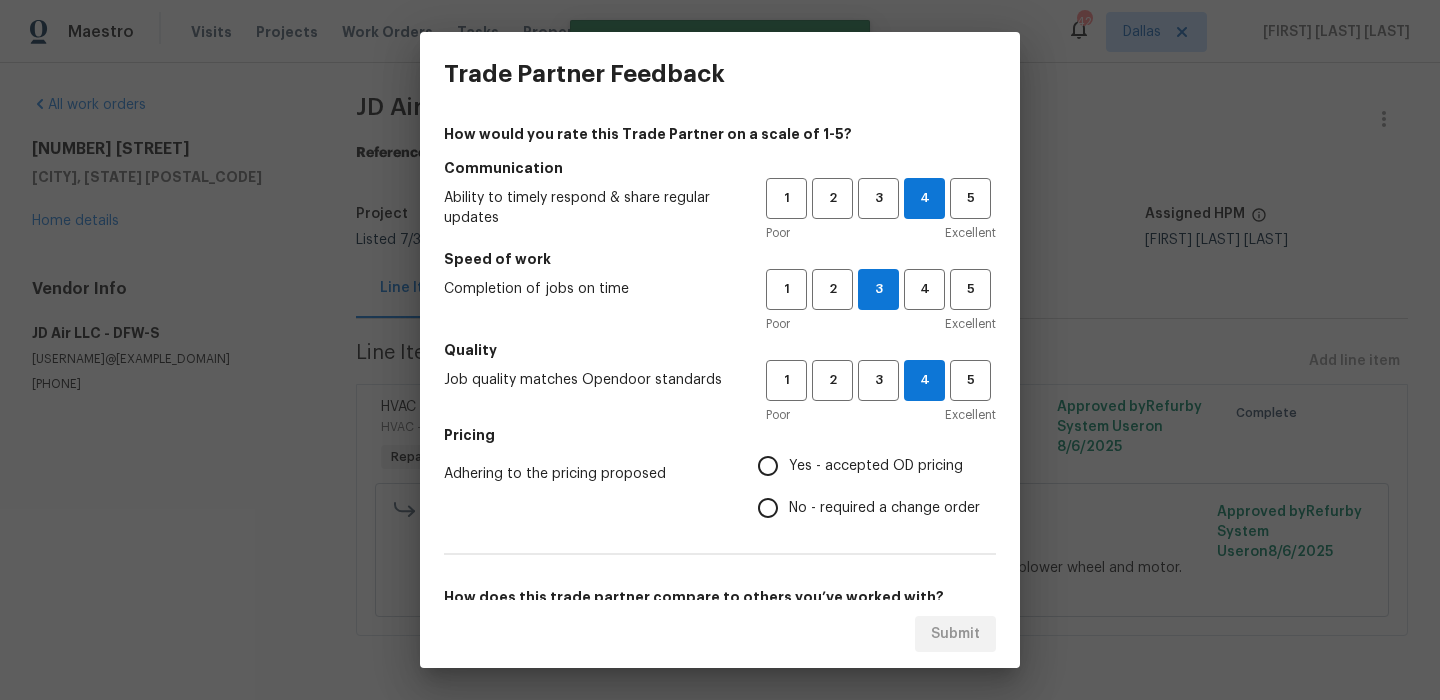 click on "Yes - accepted OD pricing" at bounding box center (768, 466) 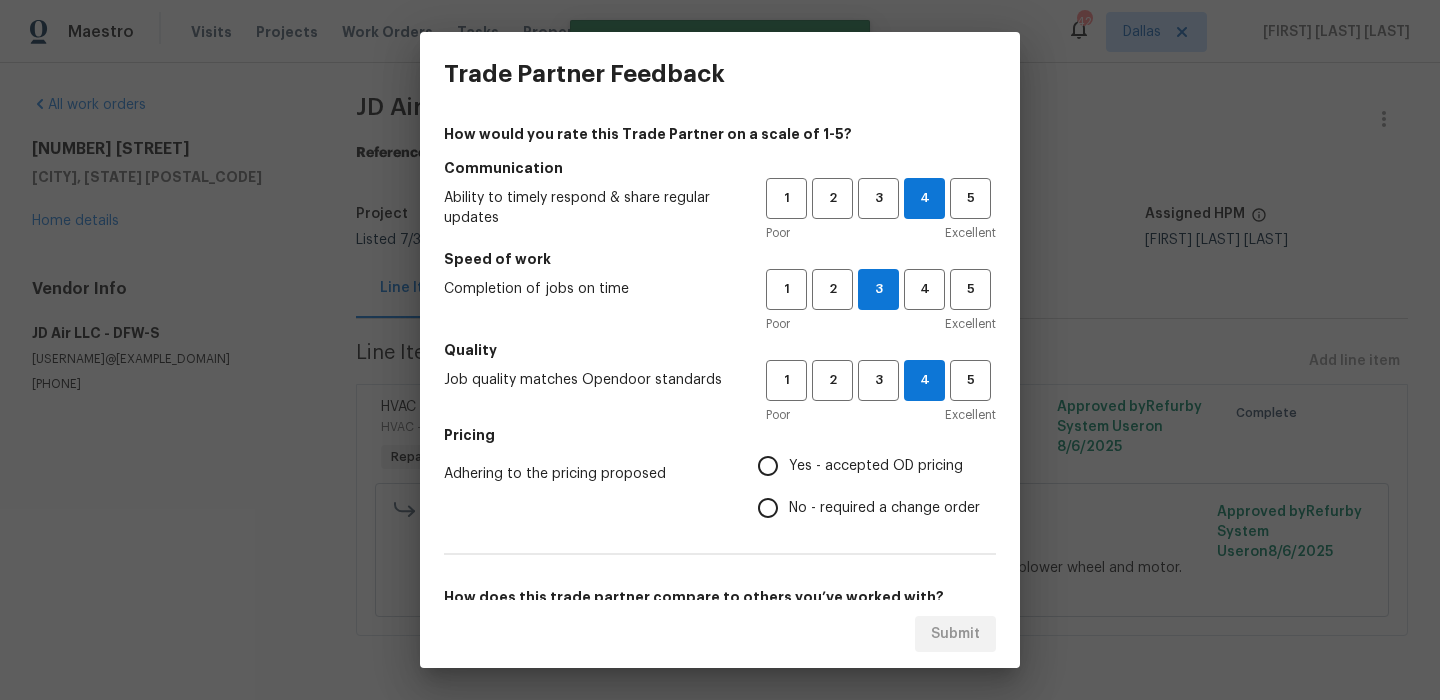 radio on "true" 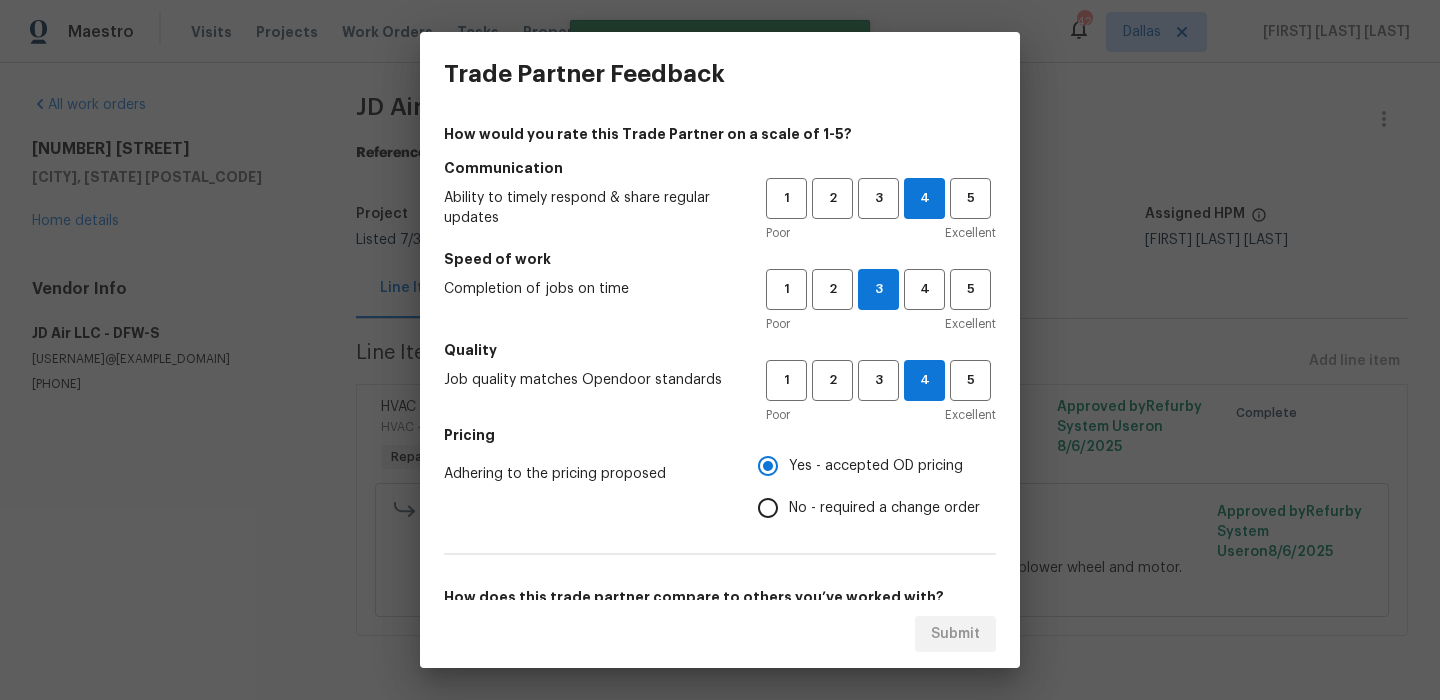 scroll, scrollTop: 182, scrollLeft: 0, axis: vertical 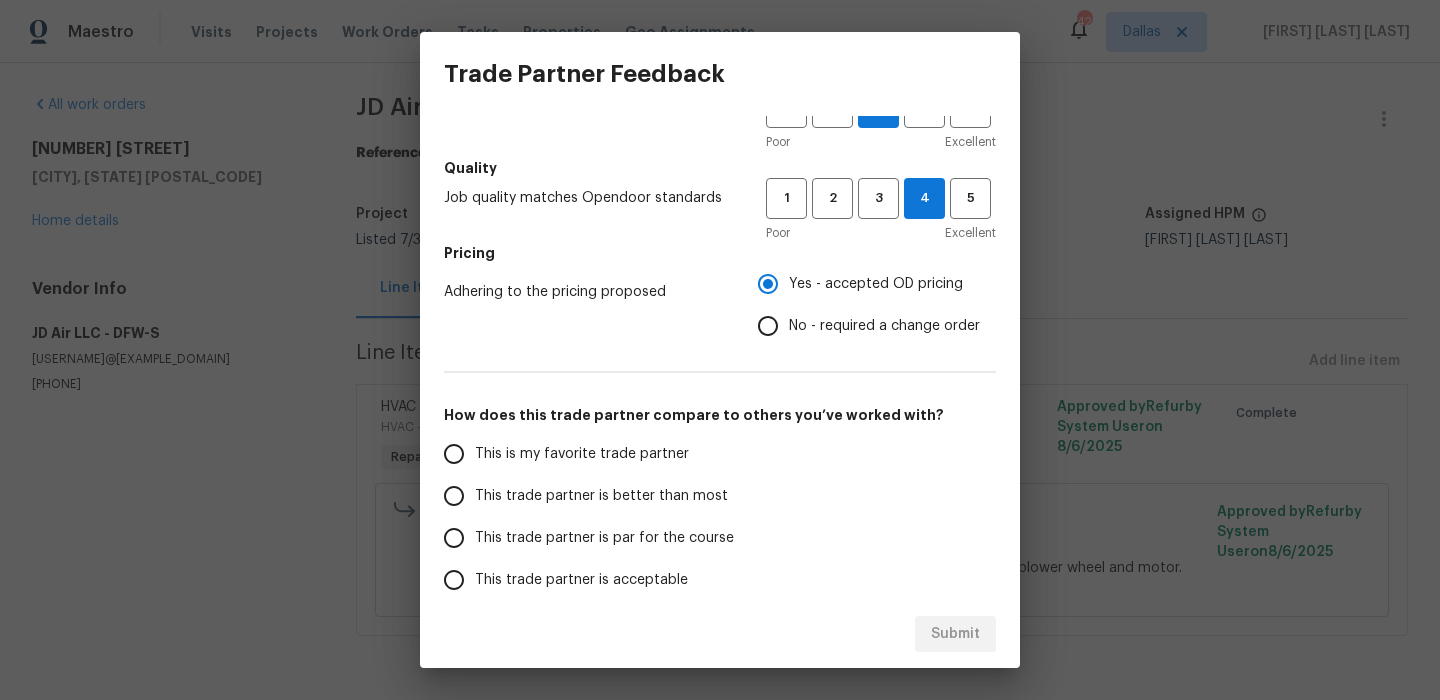 click on "This is my favorite trade partner" at bounding box center (582, 454) 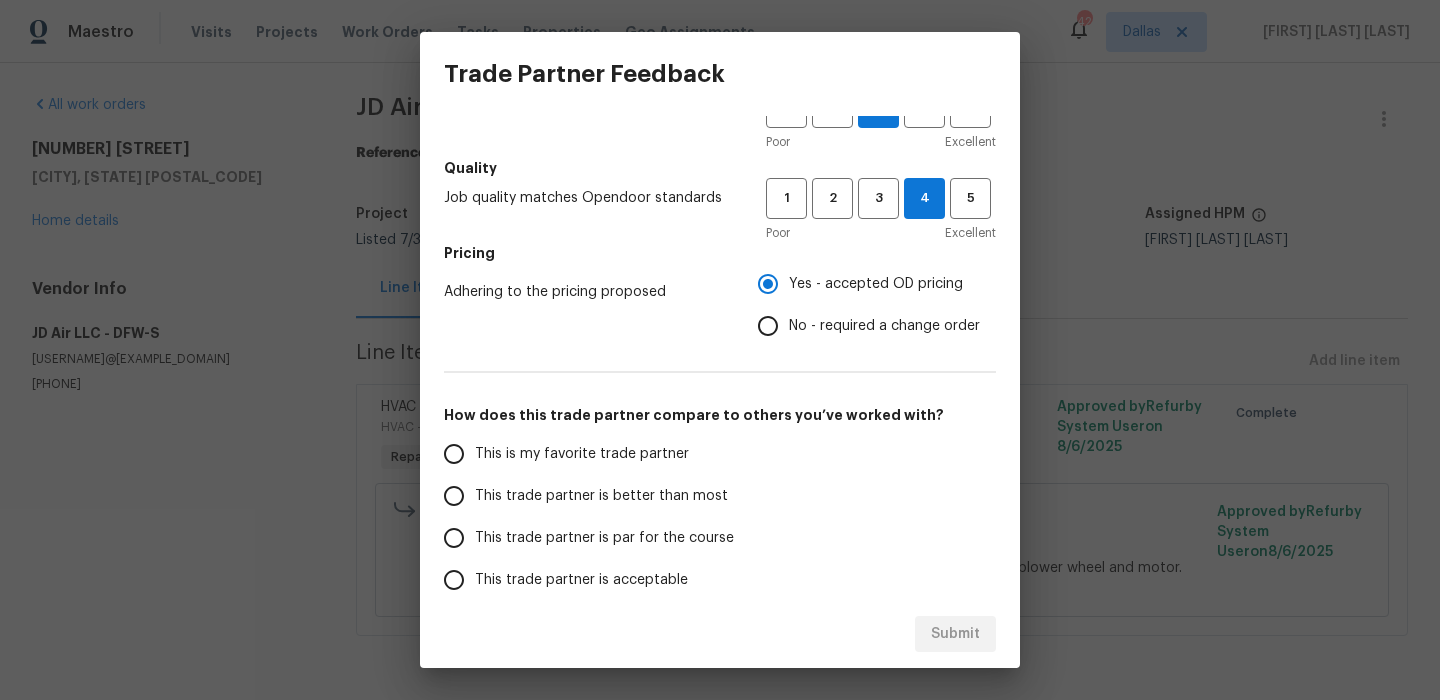 click on "This is my favorite trade partner" at bounding box center (454, 454) 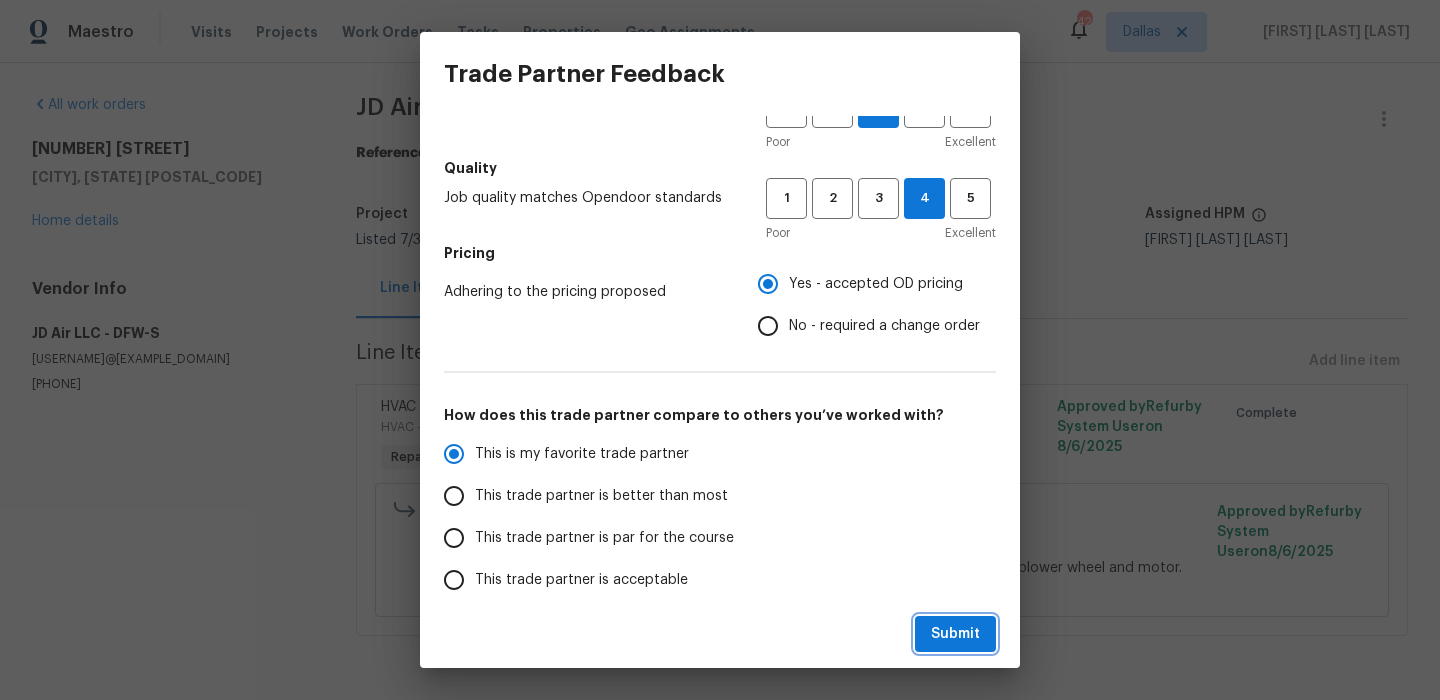 click on "Submit" at bounding box center (955, 634) 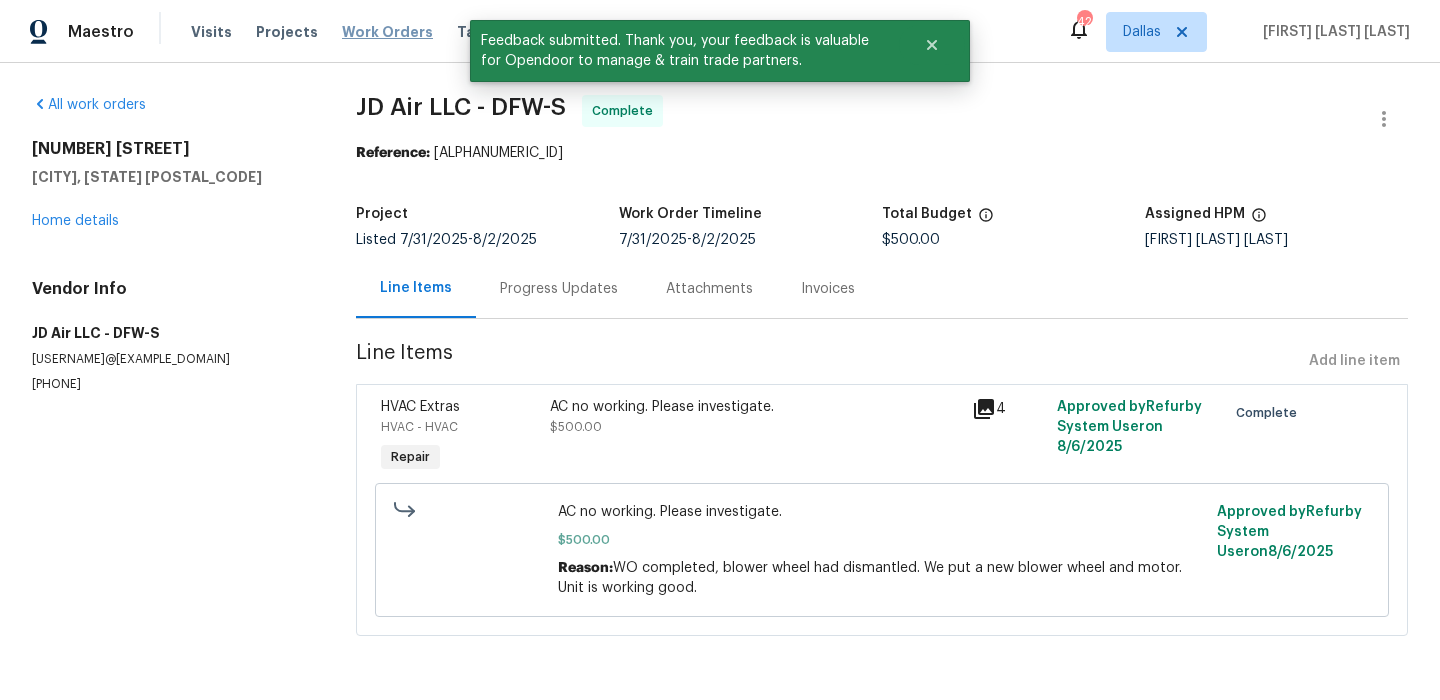 click on "Work Orders" at bounding box center [387, 32] 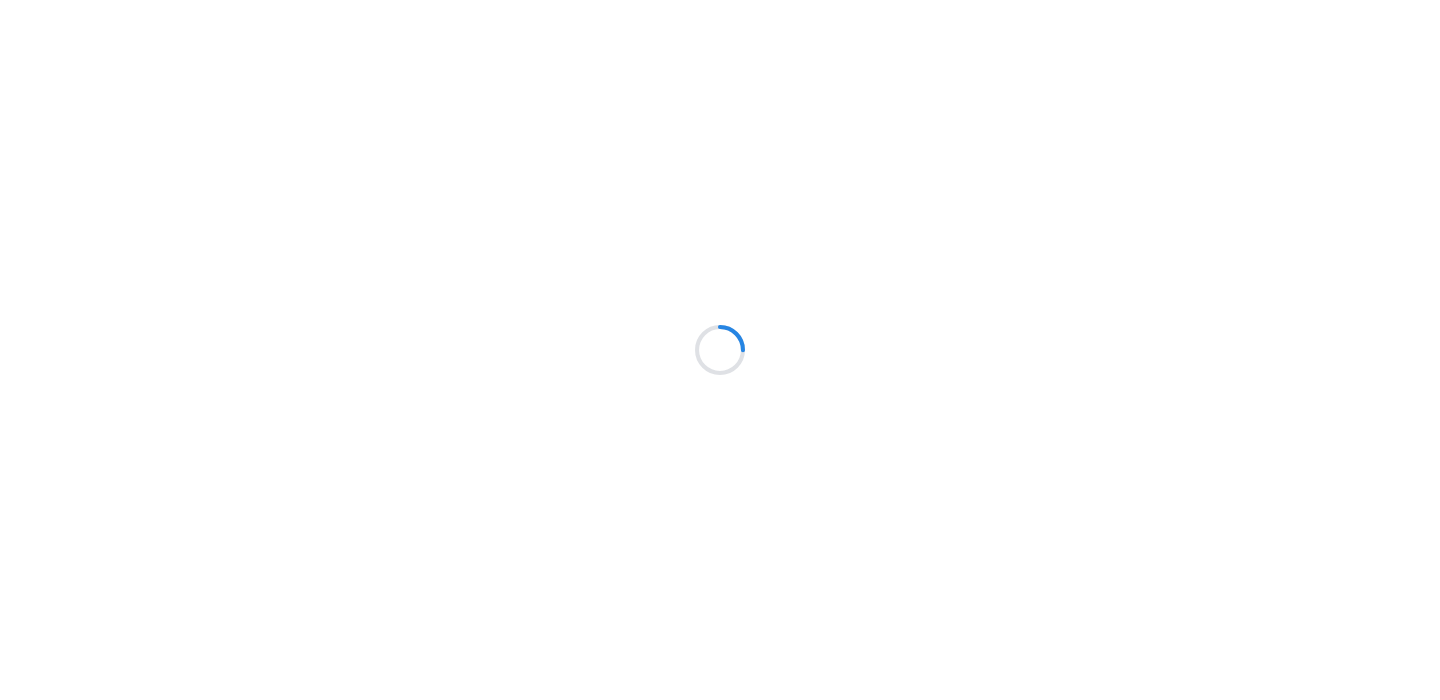 scroll, scrollTop: 0, scrollLeft: 0, axis: both 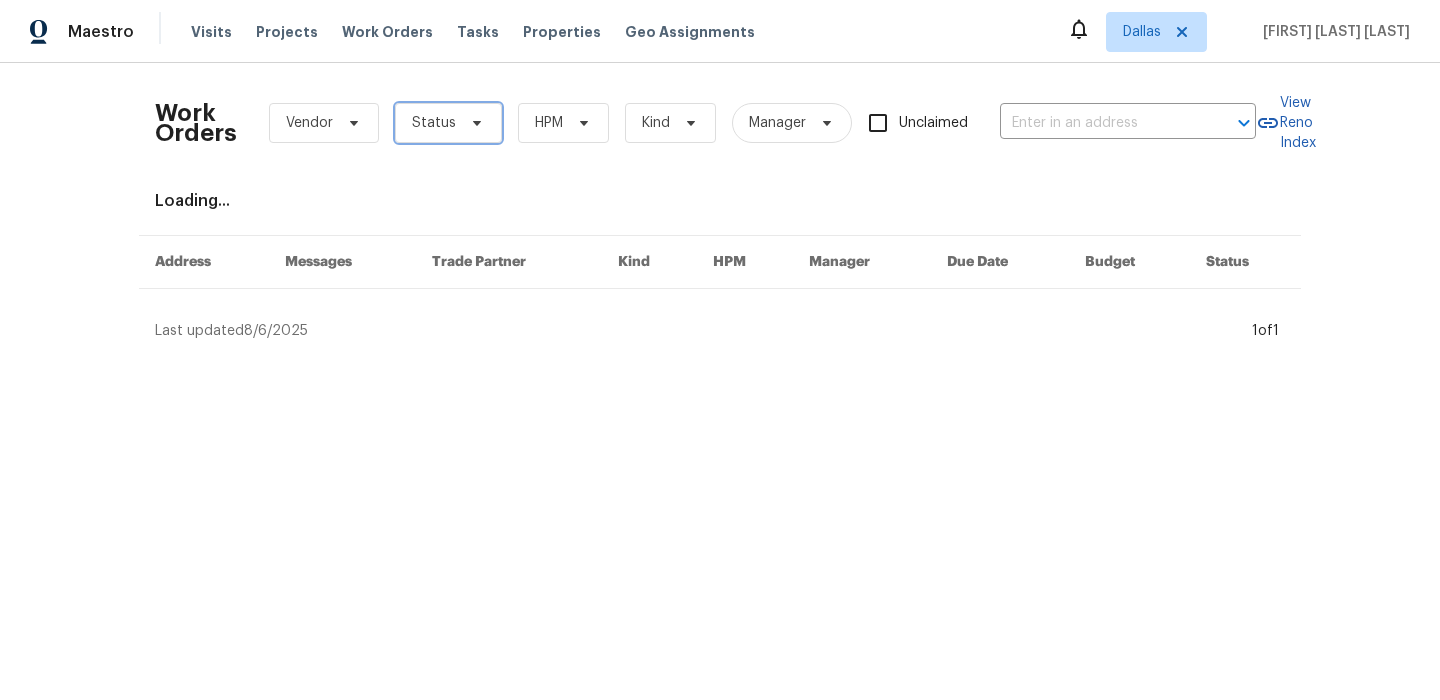 click on "Status" at bounding box center (448, 123) 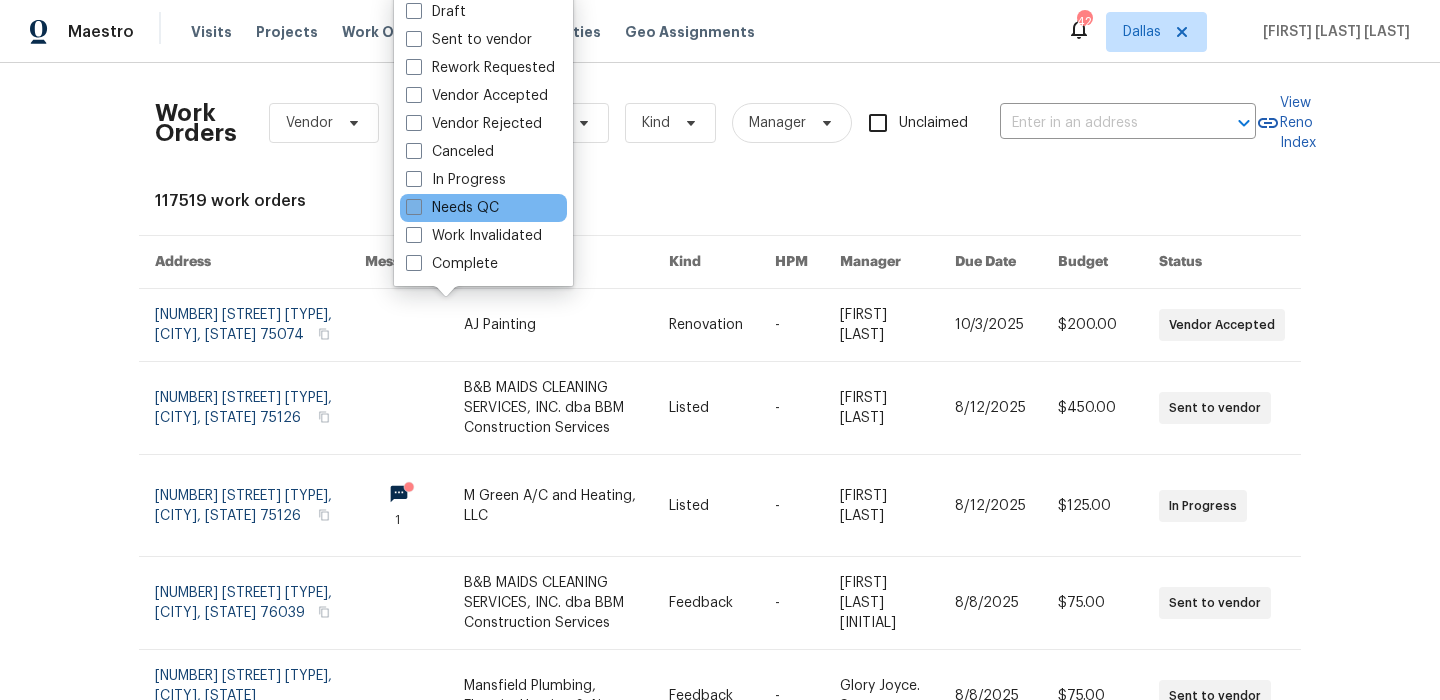 click on "Needs QC" at bounding box center (452, 208) 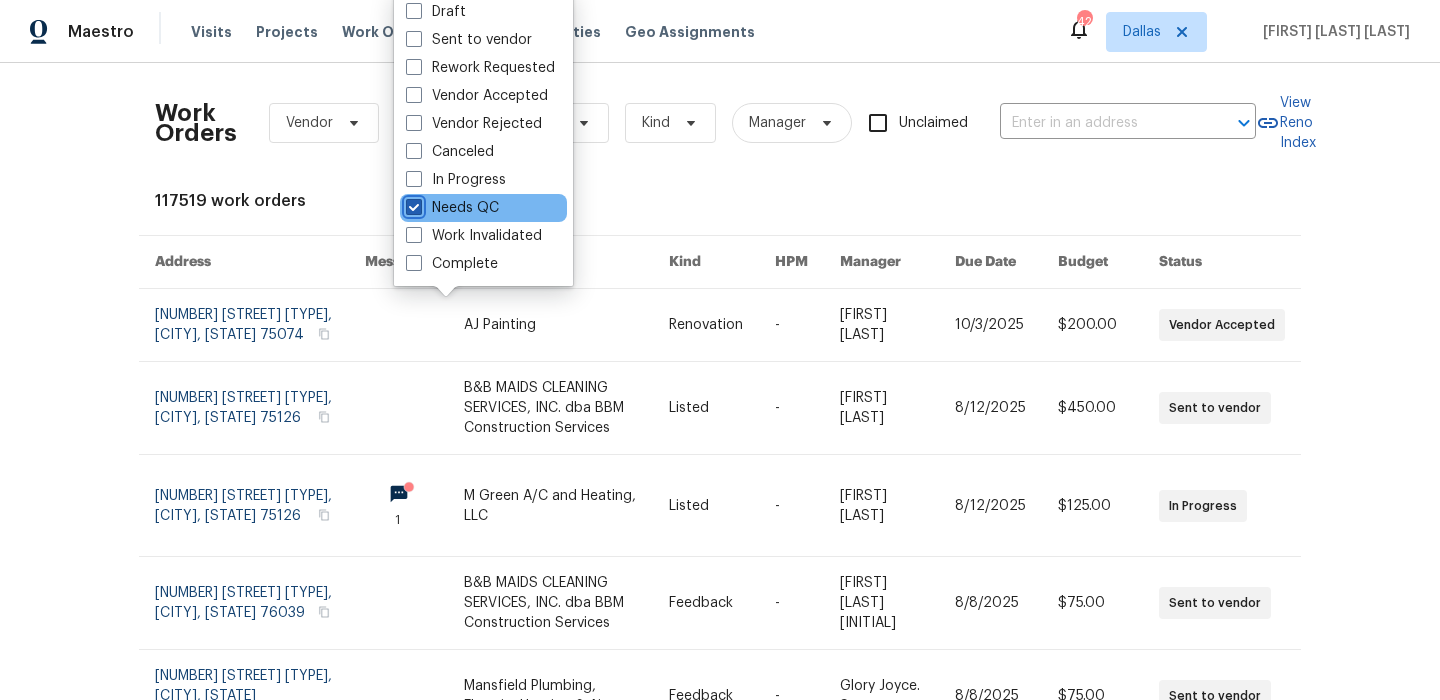 checkbox on "true" 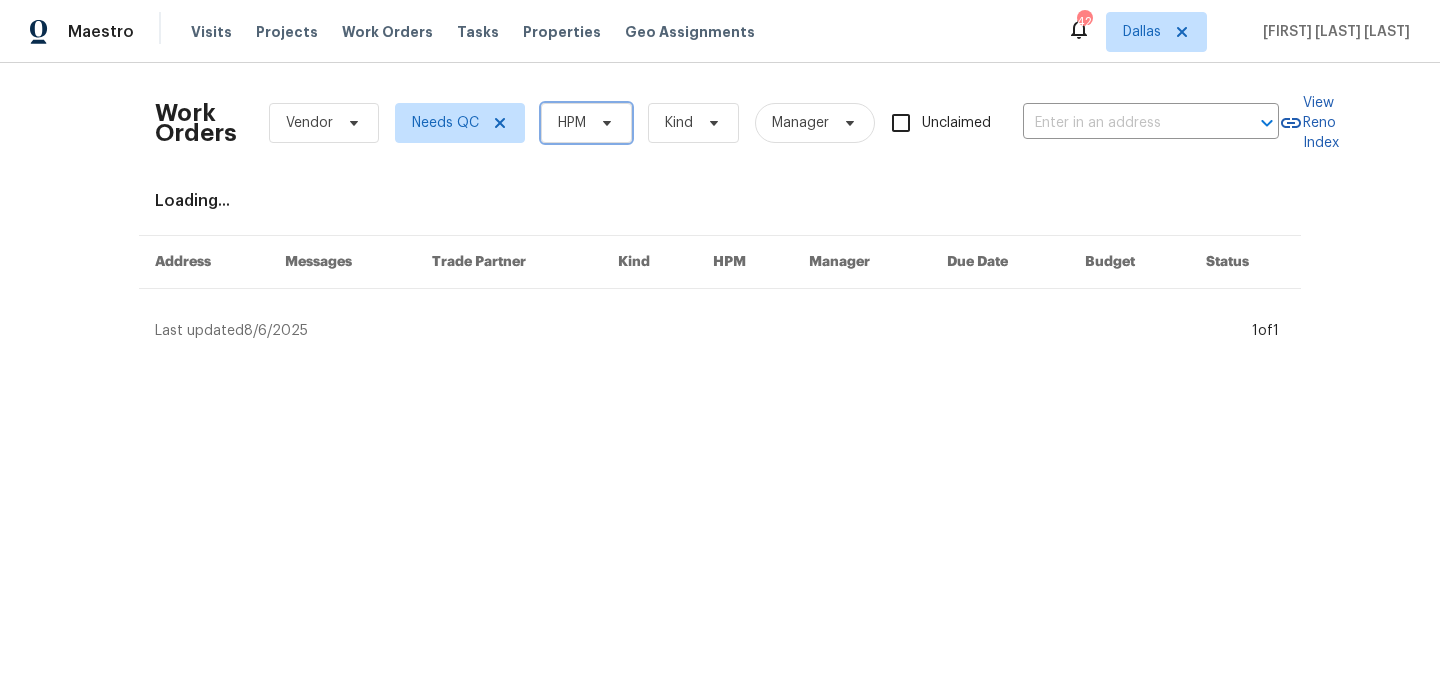 click on "HPM" at bounding box center [586, 123] 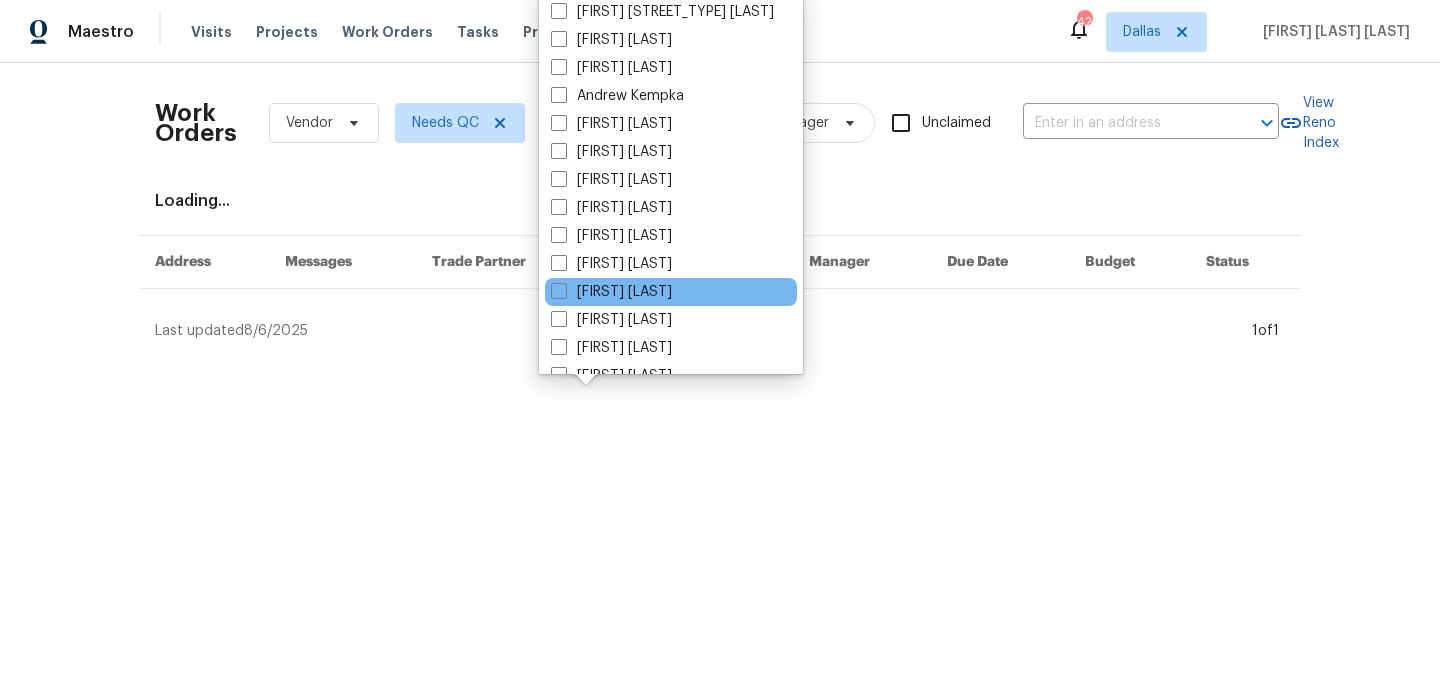 scroll, scrollTop: 107, scrollLeft: 0, axis: vertical 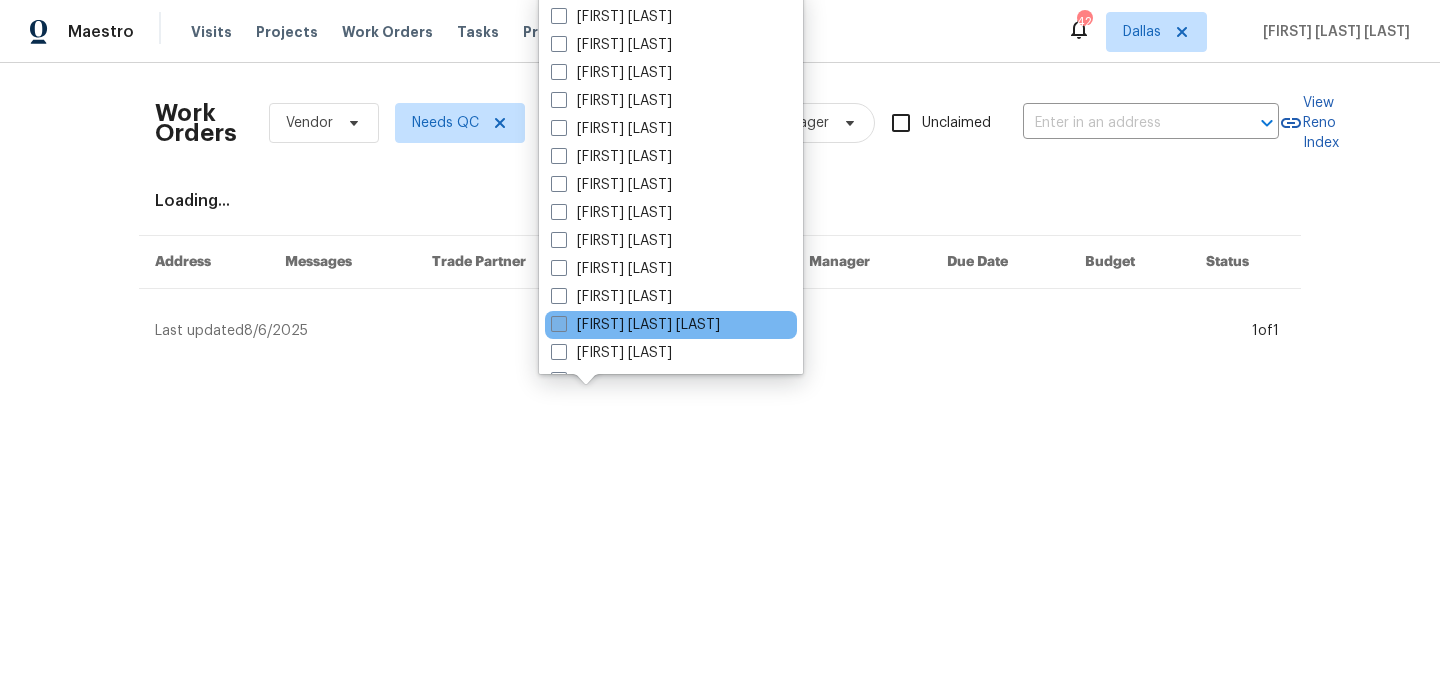 click on "[FIRST] [LAST] [LAST]" at bounding box center [635, 325] 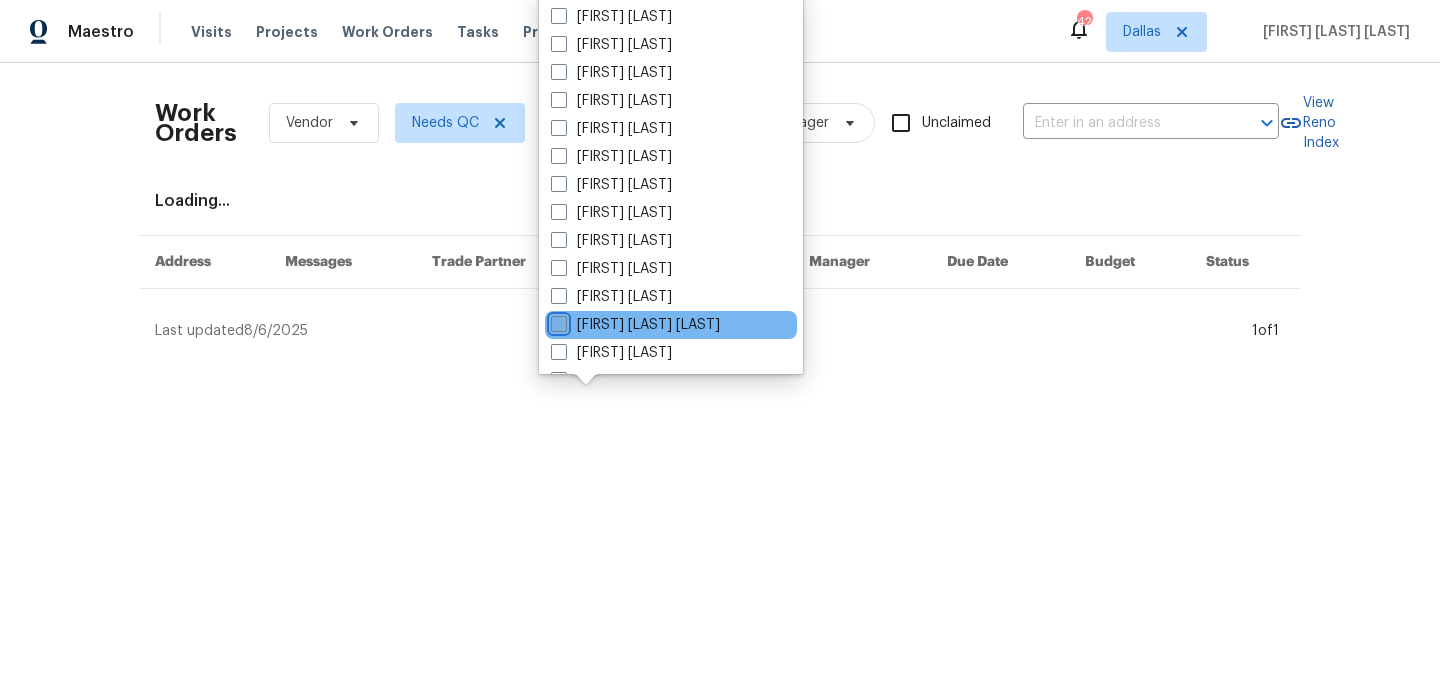 click on "[FIRST] [LAST] [LAST]" at bounding box center (557, 321) 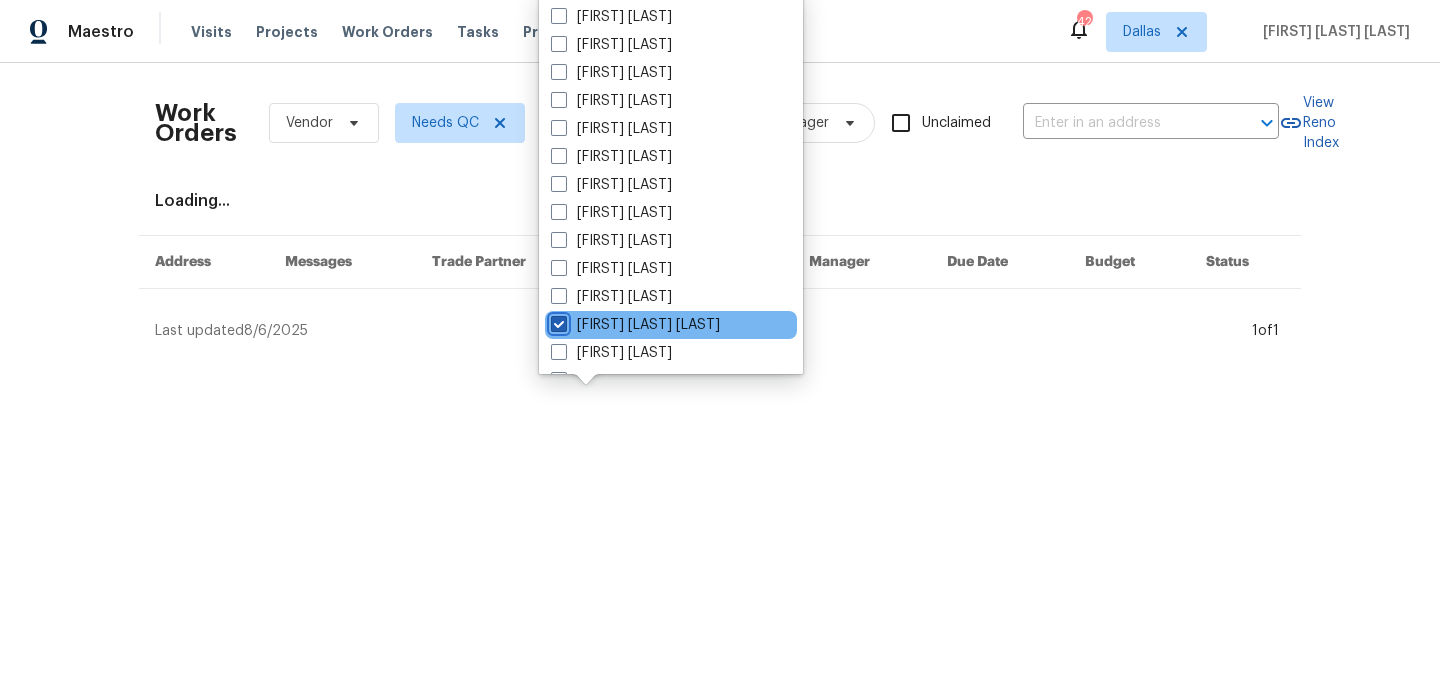 checkbox on "true" 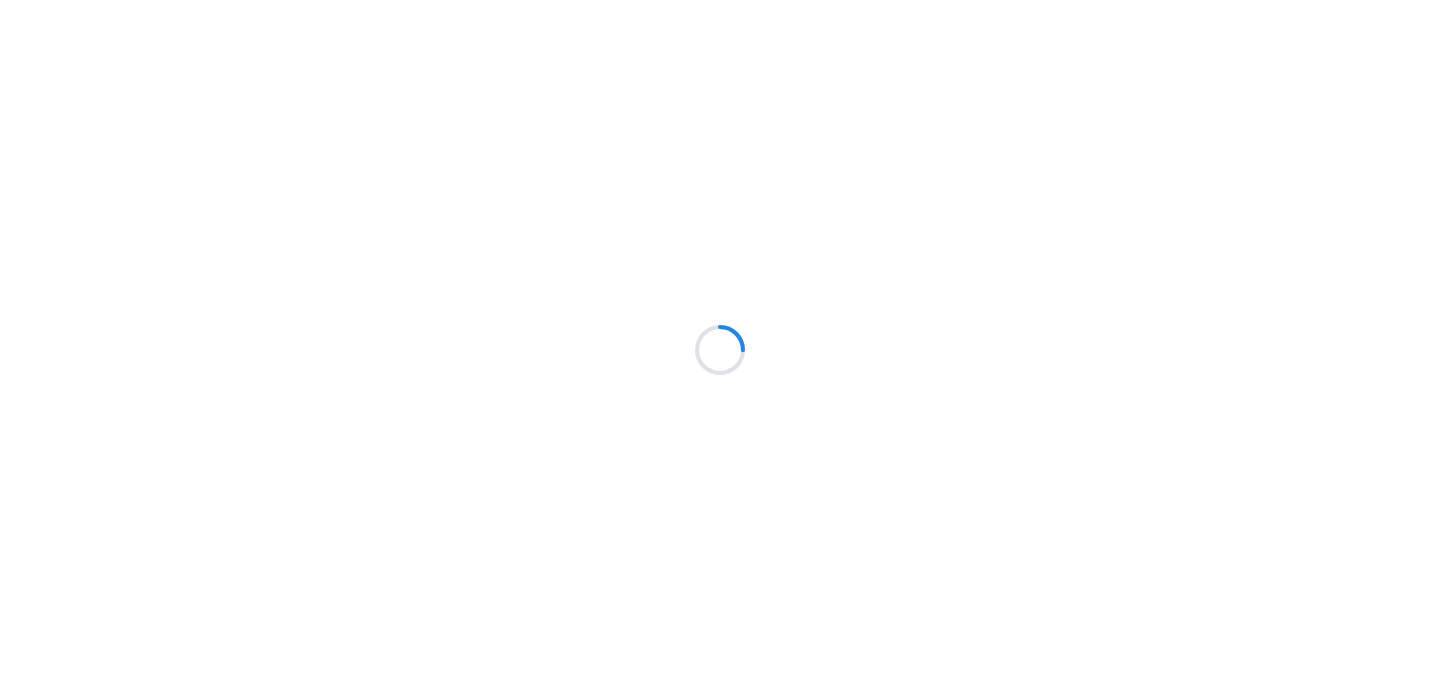 scroll, scrollTop: 0, scrollLeft: 0, axis: both 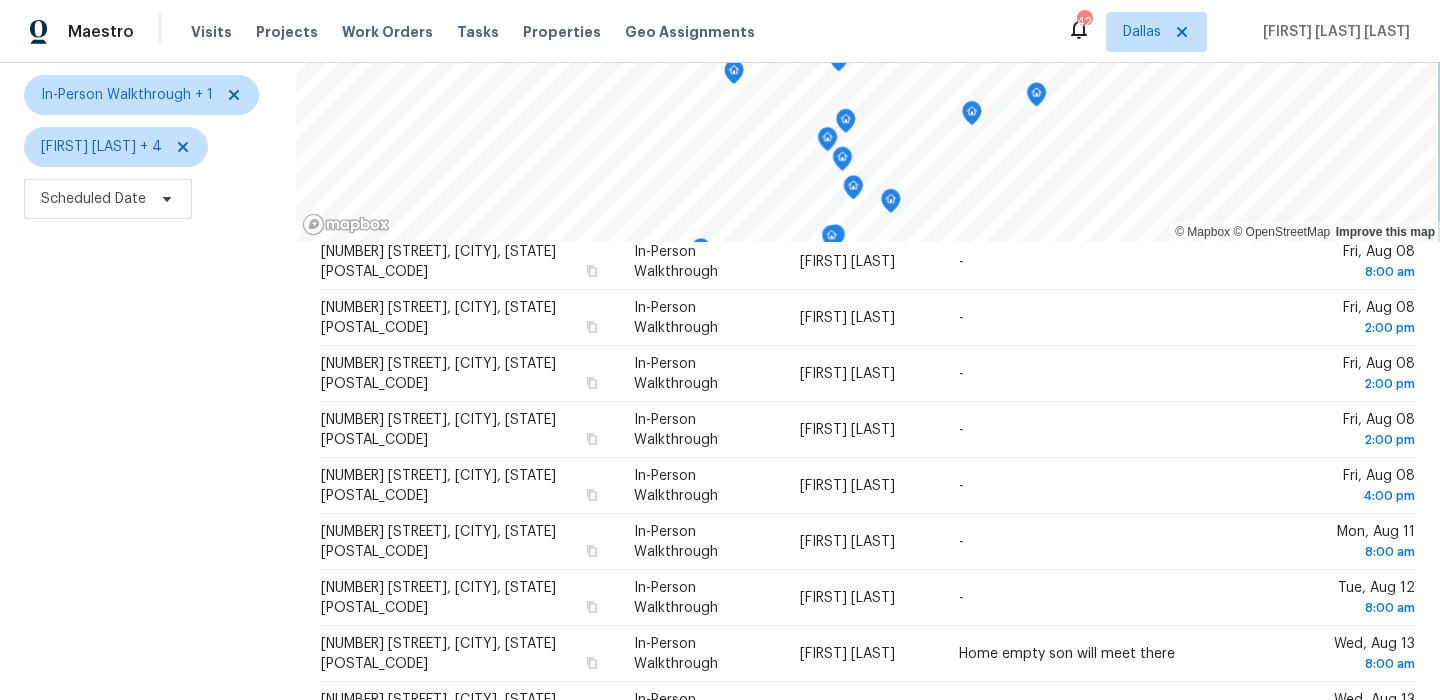 click on "Maestro Visits Projects Work Orders Tasks Properties Geo Assignments 42 Dallas Francisco Balcazar Serrato Visits Scheduled Completed Schedule Filters Reset ​ In-Person Walkthrough + 1 Alicia Anices + 4 Scheduled Date © Mapbox   © OpenStreetMap   Improve this map Address Type Assignee Comments Scheduled Date ↑ 719 Deep Well Dr, Allen, TX 75002 In-Person Walkthrough Alicia Anices - Wed, Aug 06 10:00 am 3113 Hillcrest Dr, Rowlett, TX 75088 In-Person Walkthrough Brad Limes - Wed, Aug 06 2:00 pm 5301 Ridge Run Dr, McKinney, TX 75071 In-Person Walkthrough Alicia Anices - Wed, Aug 06 2:00 pm 1711 Sayle St, Greenville, TX 75401 In-Person Walkthrough Alicia Anices - Wed, Aug 06 4:00 pm 2709 Saltwood Ct, Celina, TX 75009 In-Person Walkthrough Alicia Anices - Thu, Aug 07 8:00 am 9701 Limestone Dr, Dallas, TX 75217 In-Person Walkthrough Francisco Balcazar Serrato - Thu, Aug 07 2:00 pm 8805 Deadwood Ln, Aubrey, TX 76227 In-Person Walkthrough Alicia Anices - Thu, Aug 07 2:00 pm 3101 Cornflower Dr, Plano, TX 75075 - -" at bounding box center [720, 350] 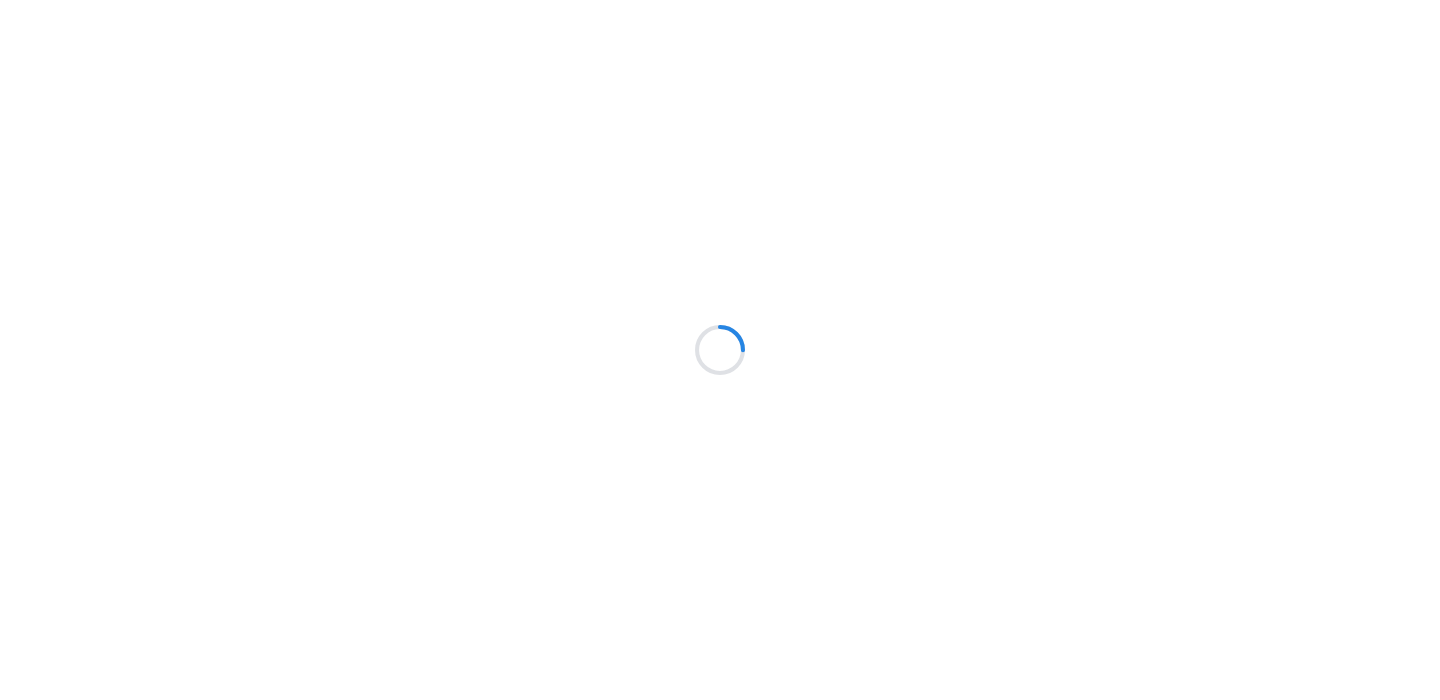 scroll, scrollTop: 0, scrollLeft: 0, axis: both 